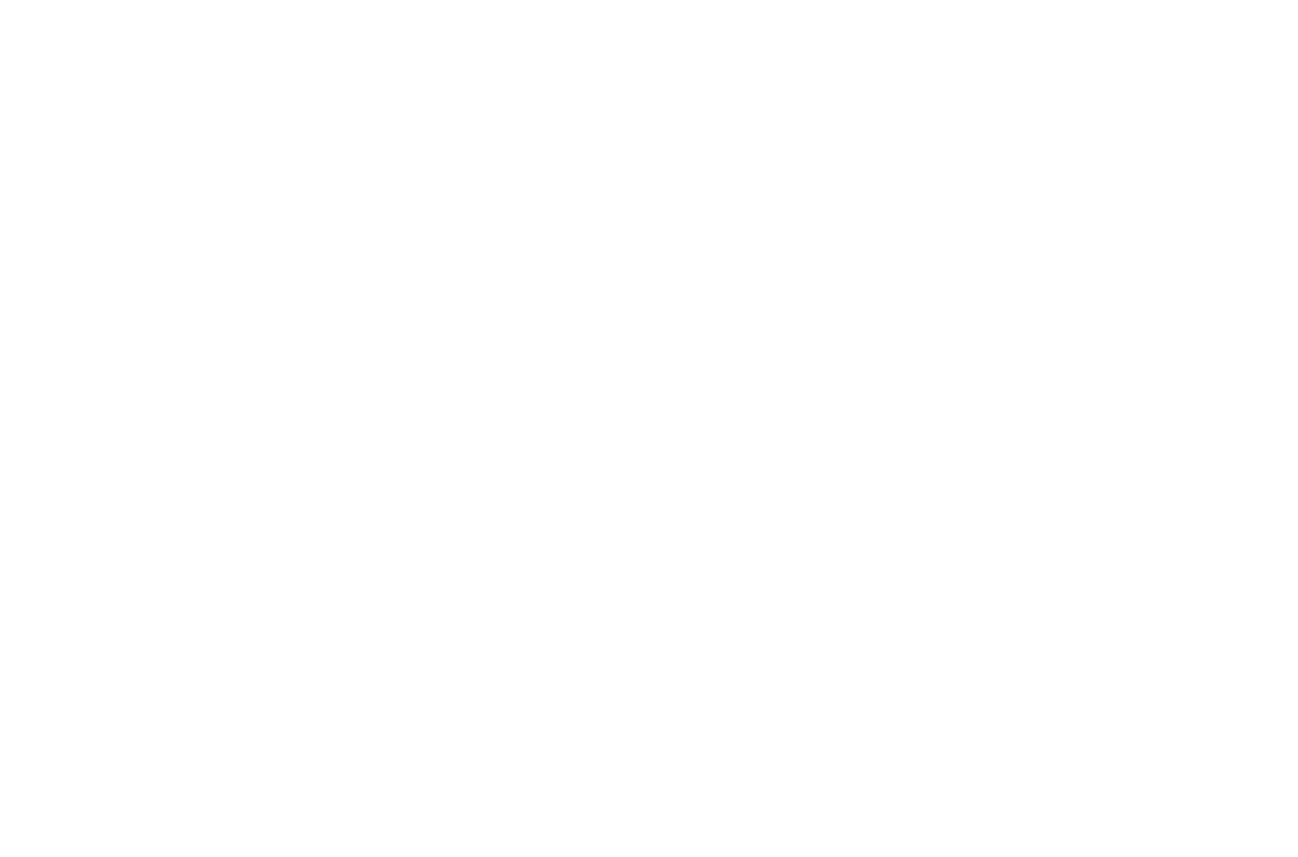 scroll, scrollTop: 0, scrollLeft: 0, axis: both 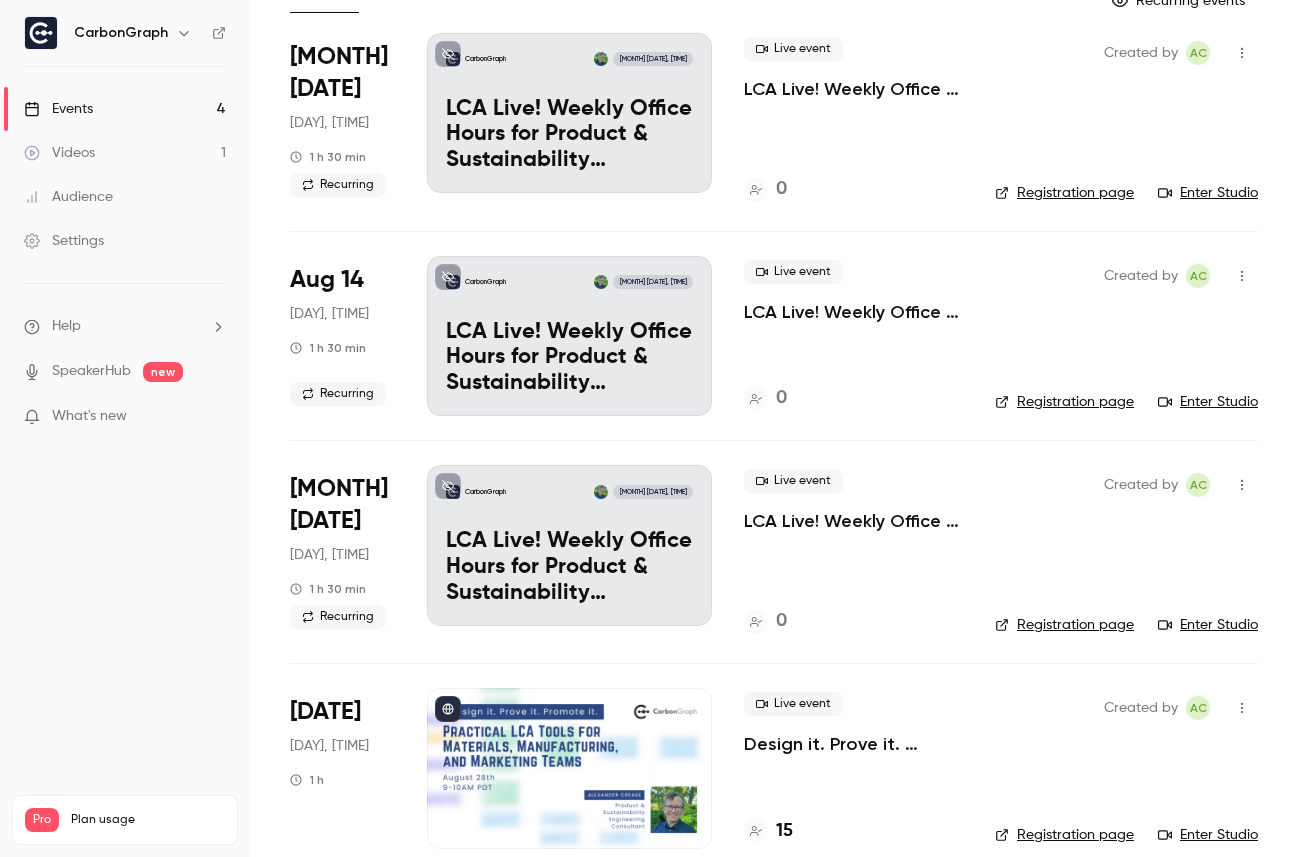 click on "Design it. Prove it. Promote it: Practical LCA Tools for Materials, Manufacturing, and Marketing Teams" at bounding box center (853, 744) 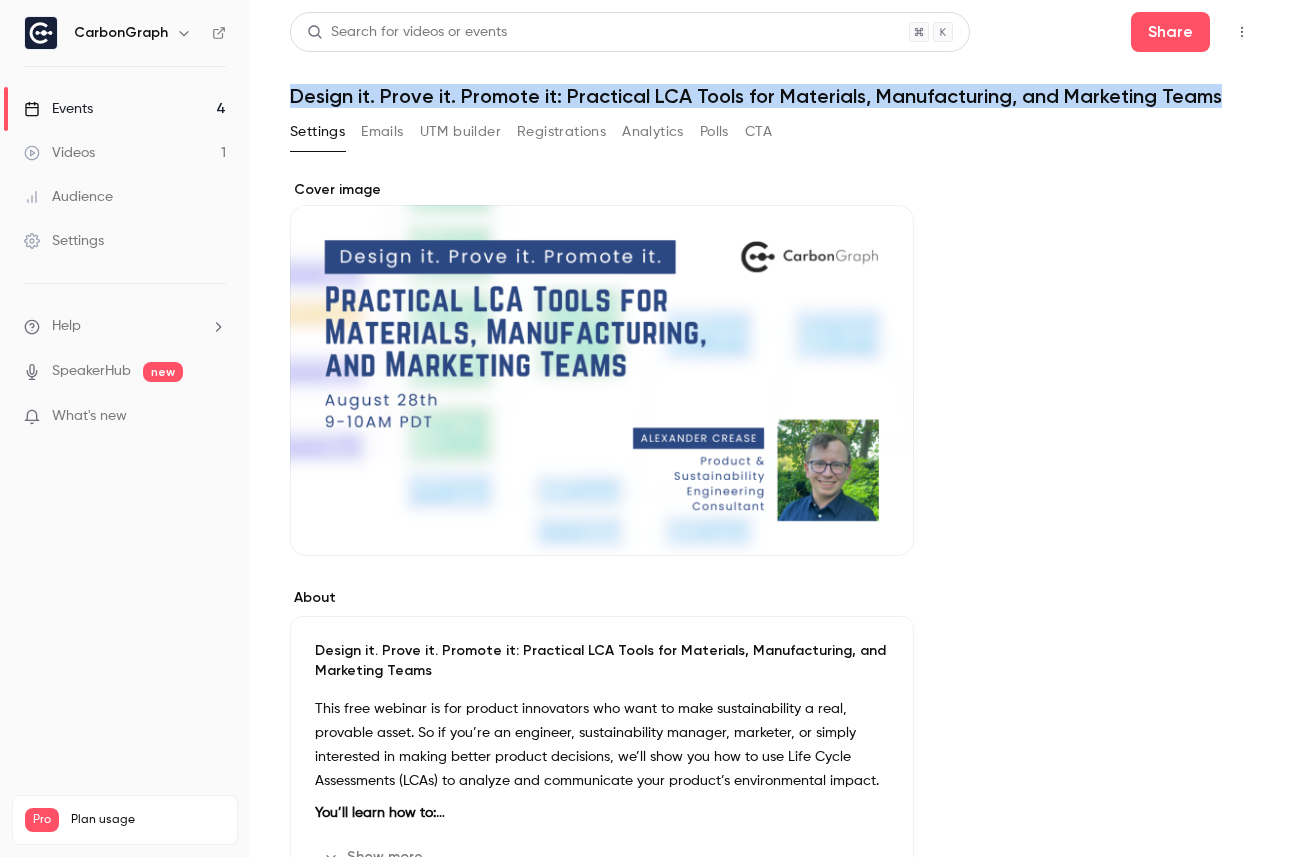 drag, startPoint x: 292, startPoint y: 99, endPoint x: 1281, endPoint y: 92, distance: 989.0248 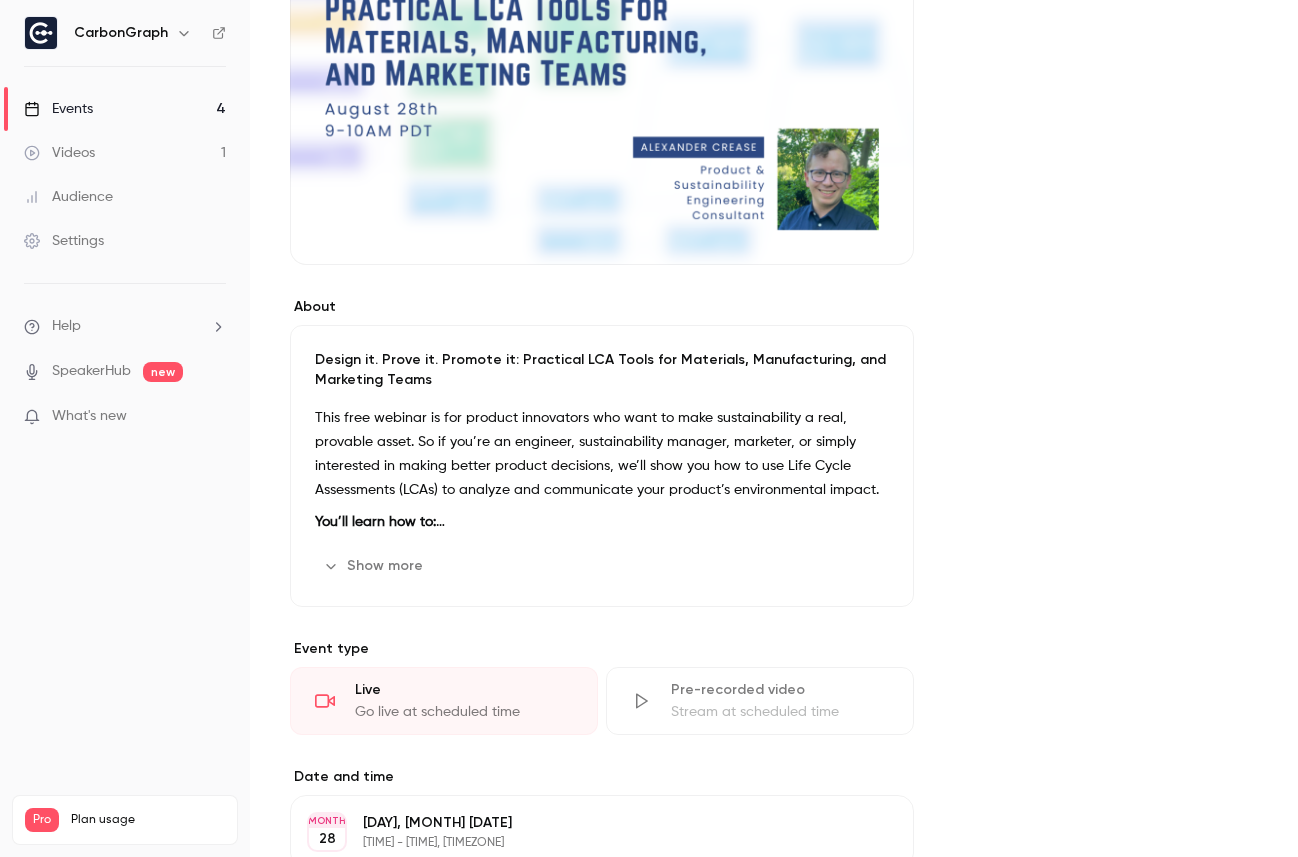 scroll, scrollTop: 349, scrollLeft: 0, axis: vertical 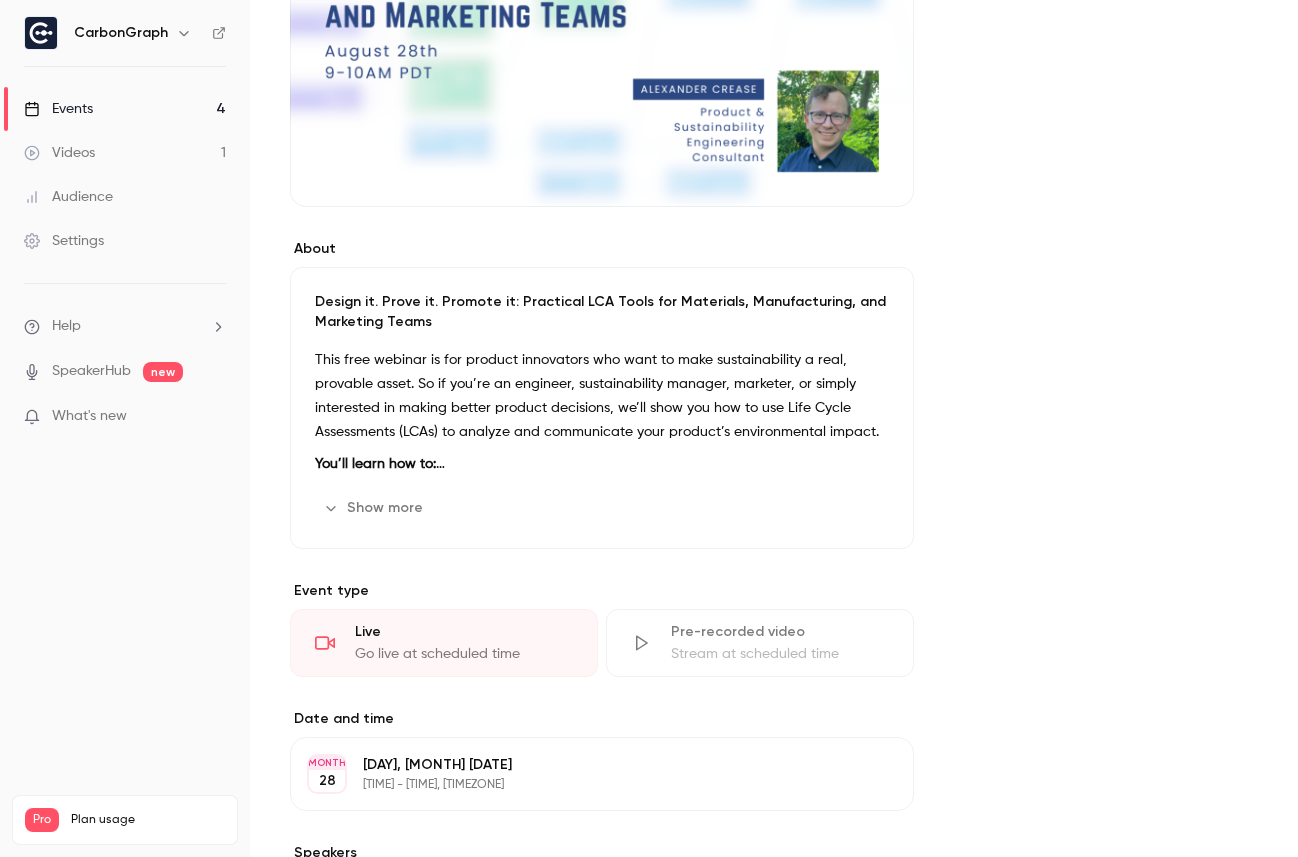 click on "Show more" at bounding box center (375, 508) 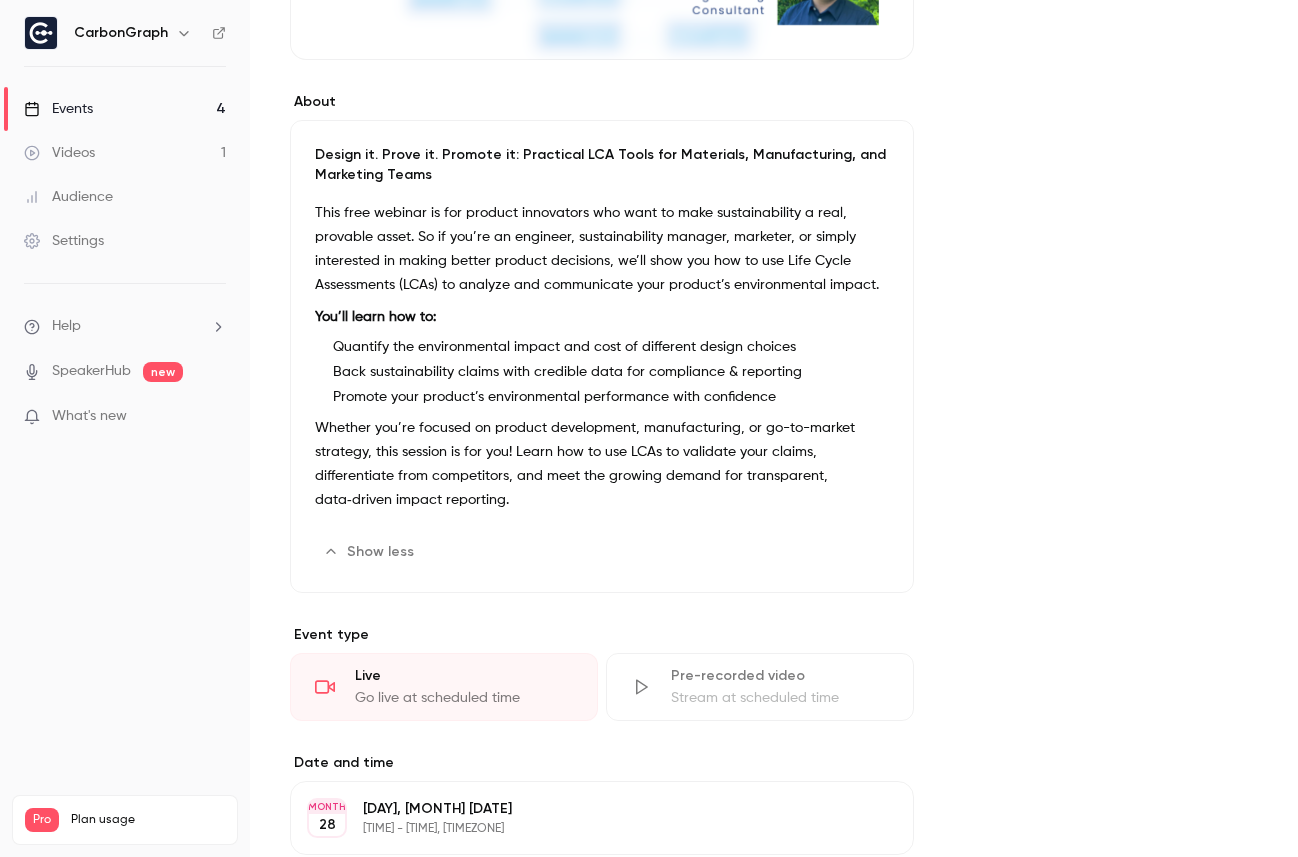 scroll, scrollTop: 485, scrollLeft: 0, axis: vertical 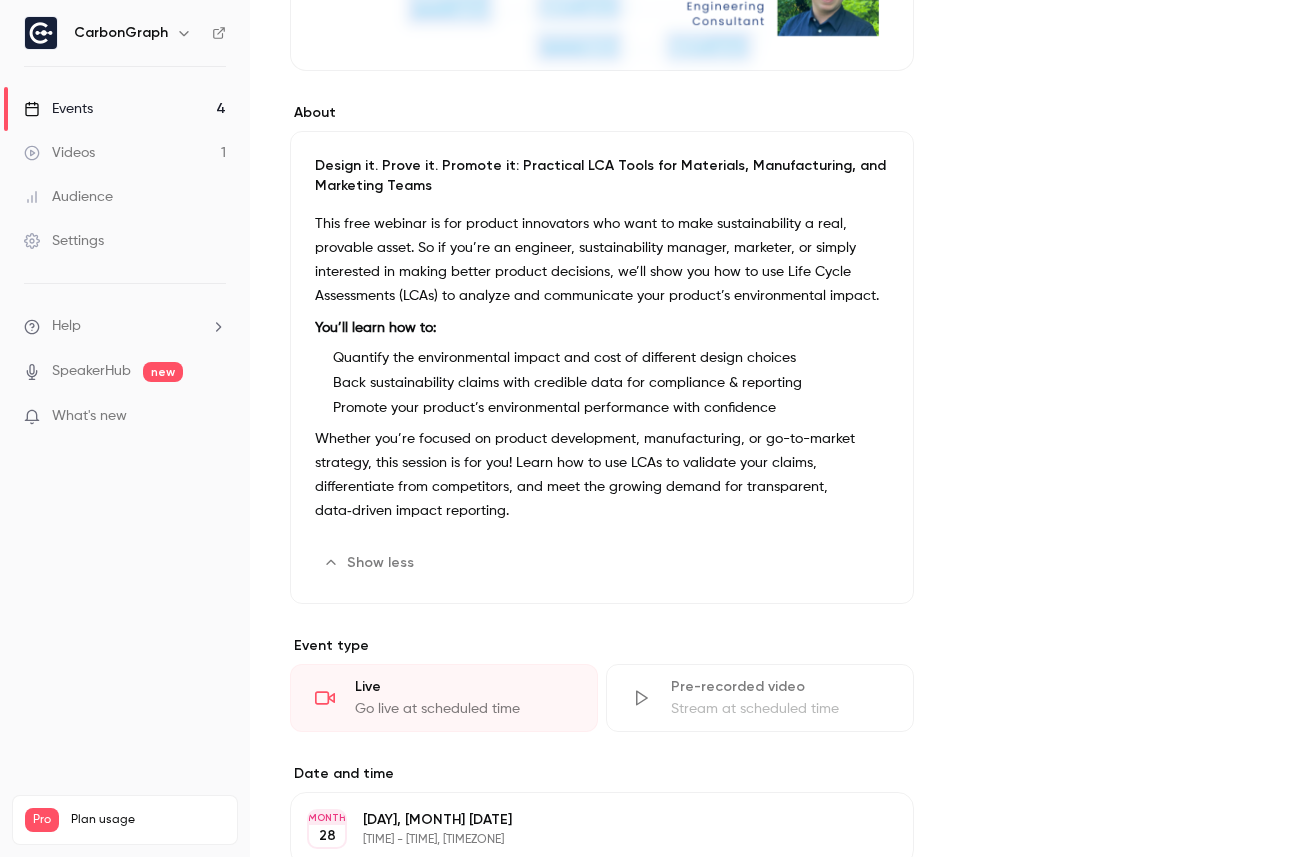 click on "This free webinar is for product innovators who want to make sustainability a real, provable asset. So if you’re an engineer, sustainability manager, marketer, or simply interested in making better product decisions, we’ll show you how to use Life Cycle Assessments (LCAs) to analyze and communicate your product’s environmental impact.
You’ll learn how to:
Quantify the environmental impact and cost of different design choices
Back sustainability claims with credible data for compliance & reporting
Promote your product’s environmental performance with confidence
Whether you’re focused on product development, manufacturing, or go-to-market strategy, this session is for you! Learn how to use LCAs to validate your claims, differentiate from competitors, and meet the growing demand for transparent, data‑driven impact reporting." at bounding box center (602, 371) 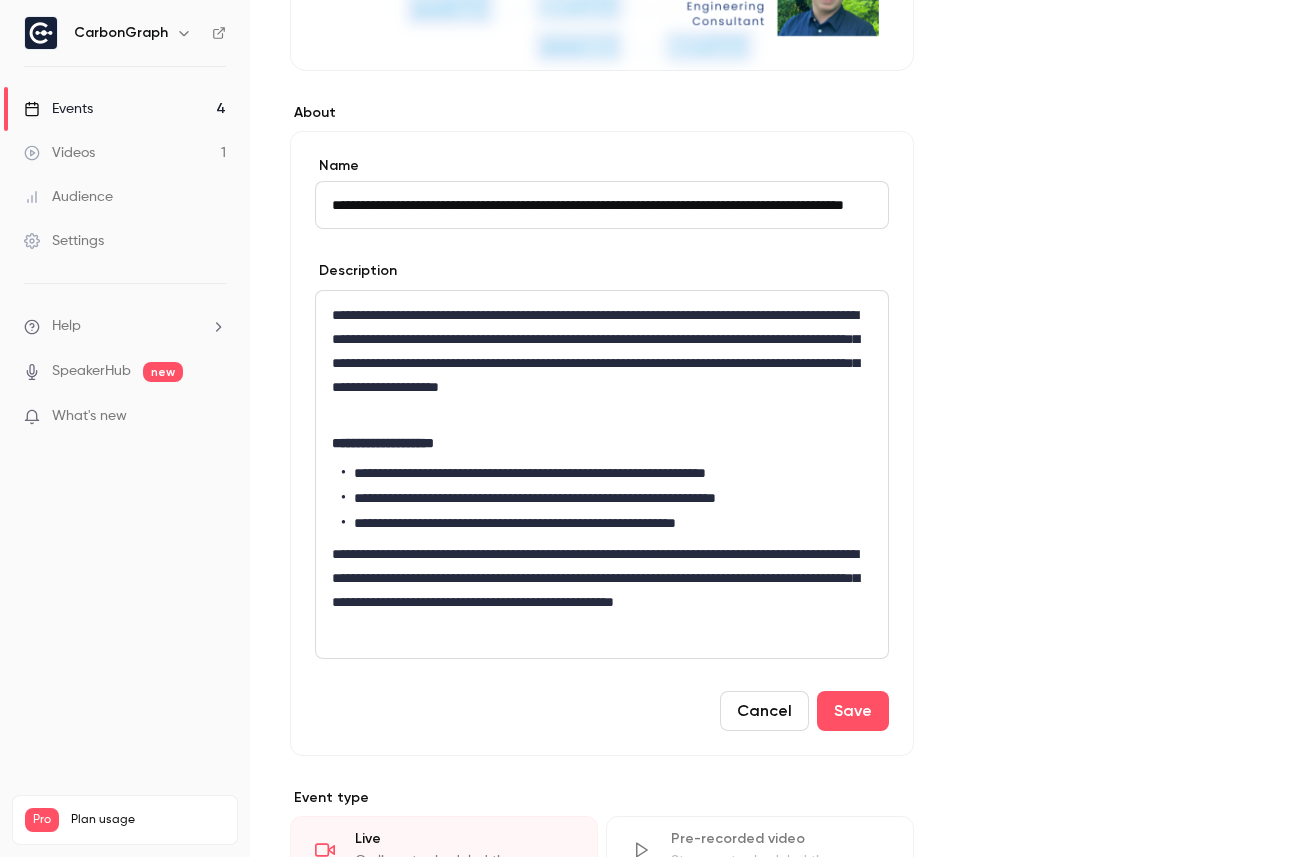 scroll, scrollTop: 0, scrollLeft: 101, axis: horizontal 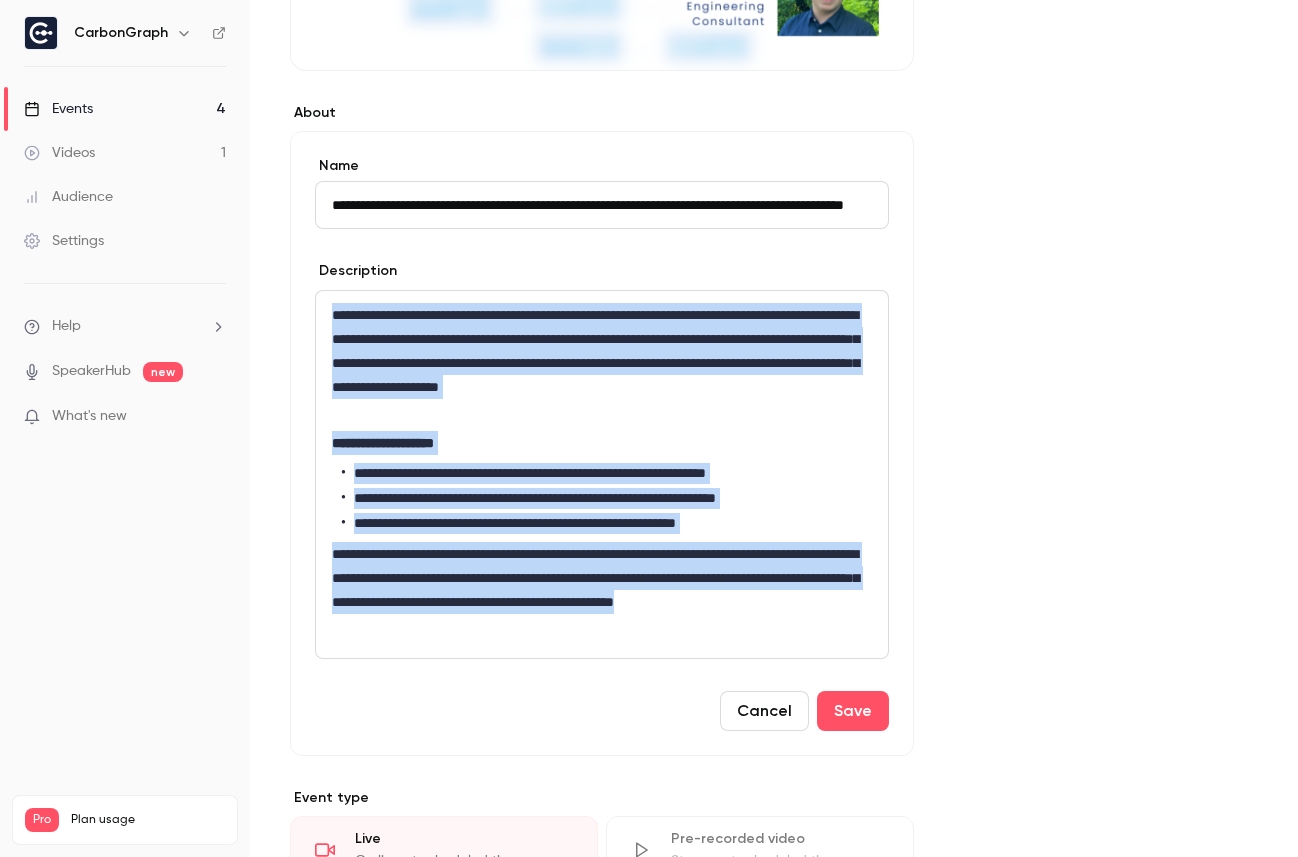 drag, startPoint x: 538, startPoint y: 622, endPoint x: 323, endPoint y: 282, distance: 402.27478 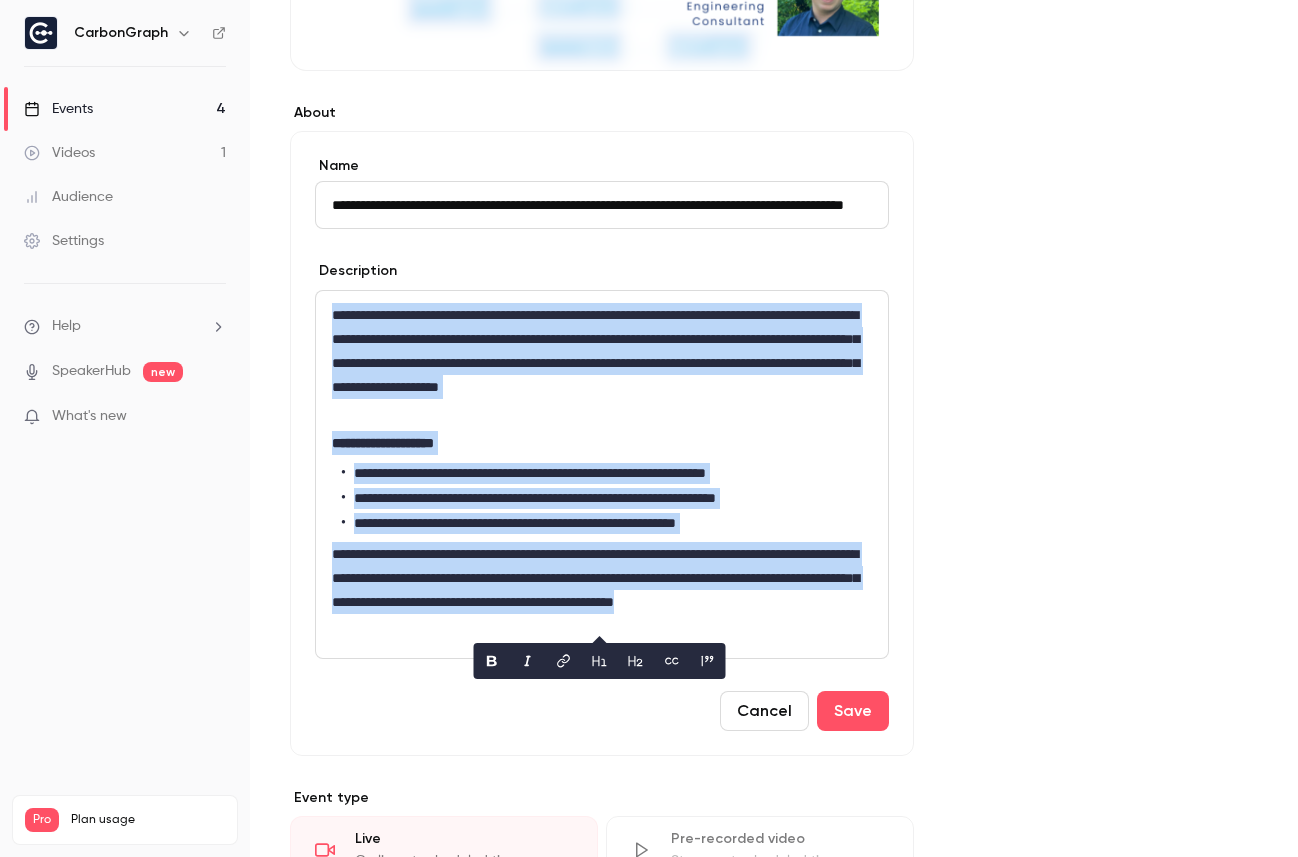 copy on "**********" 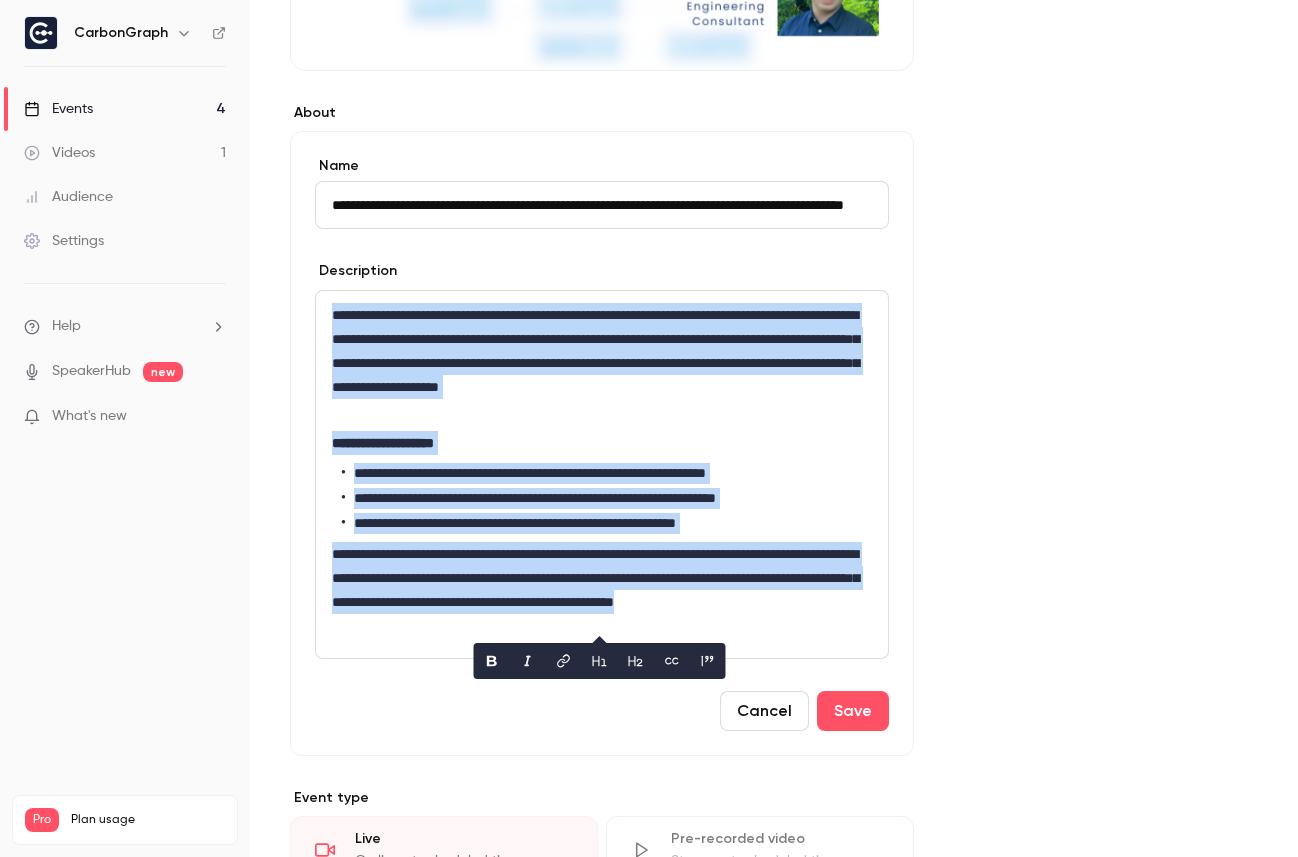 click on "**********" at bounding box center (607, 523) 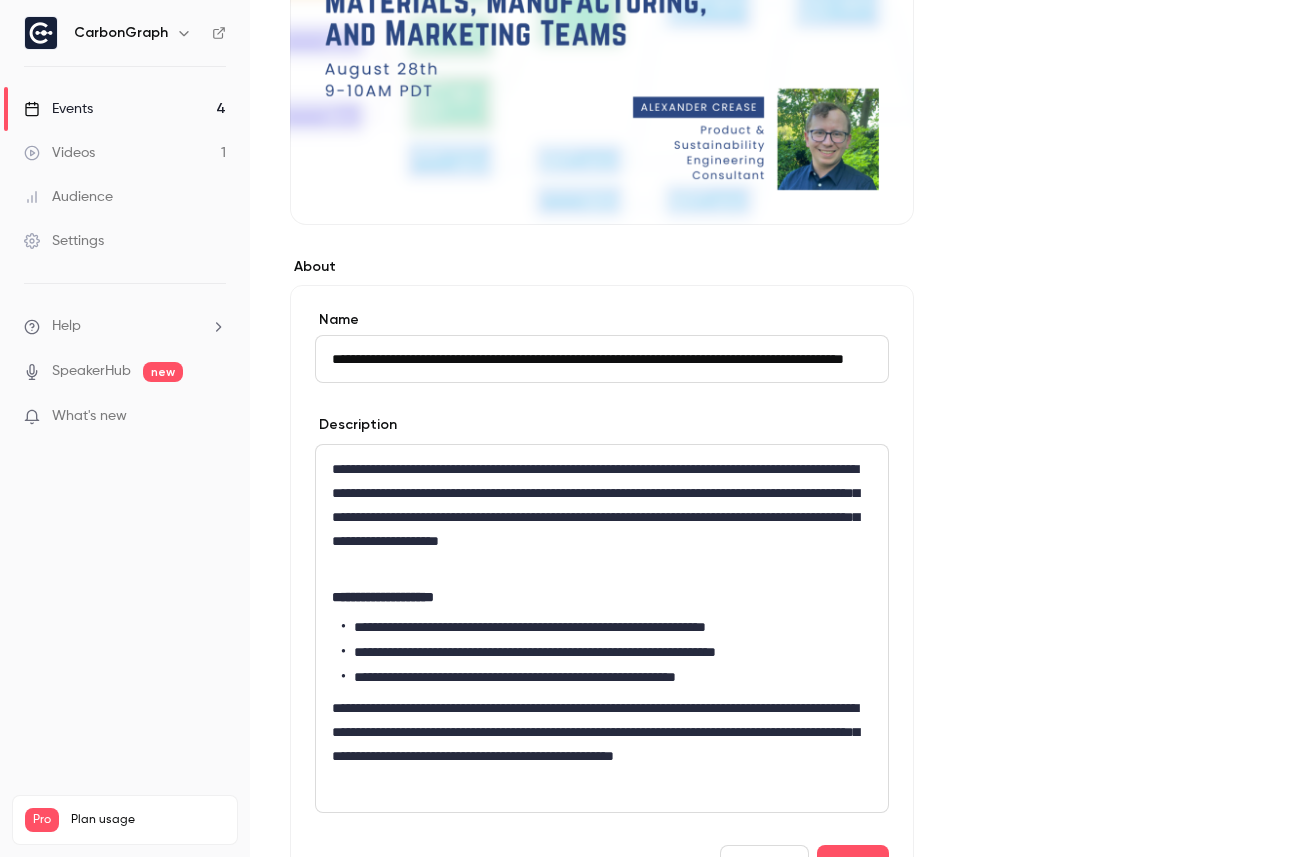 scroll, scrollTop: 0, scrollLeft: 0, axis: both 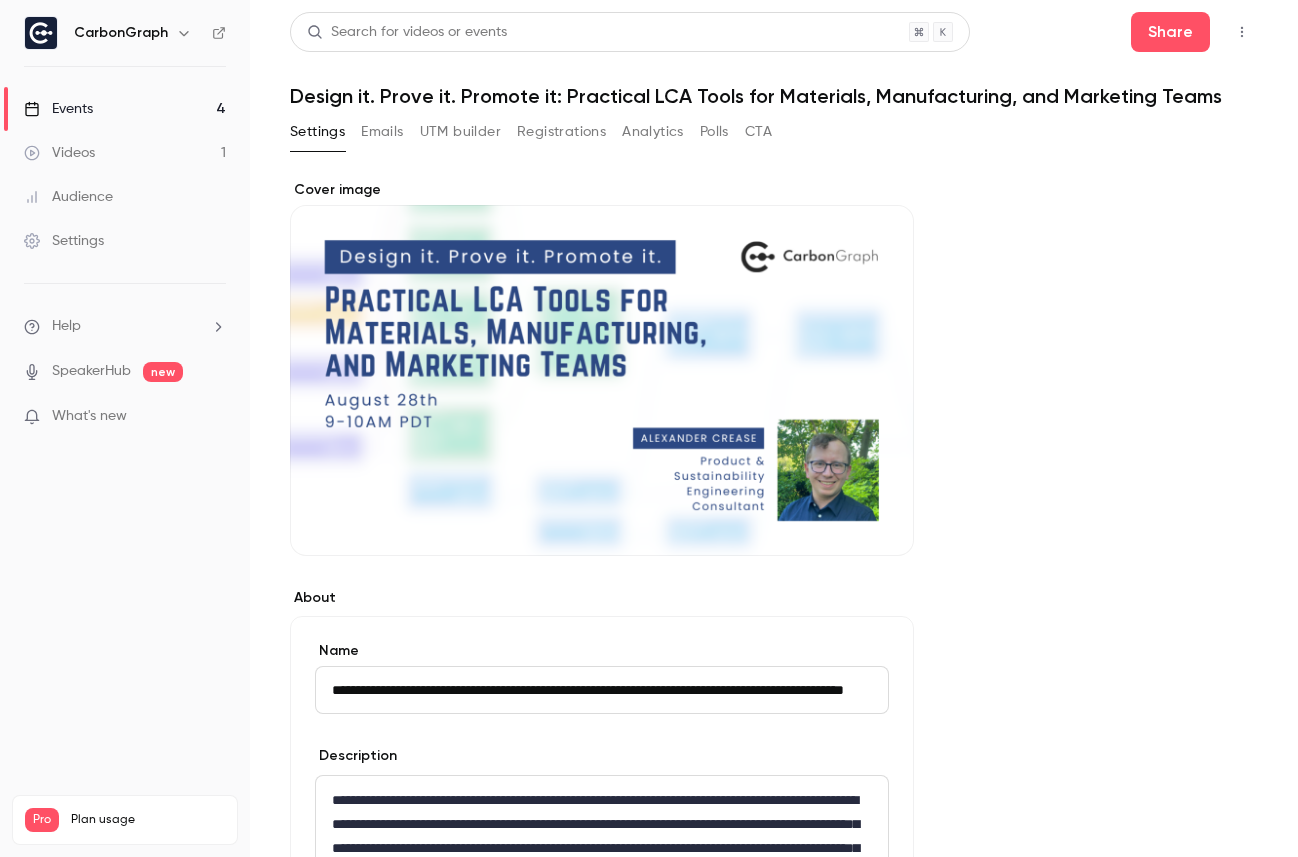 click on "UTM builder" at bounding box center [460, 132] 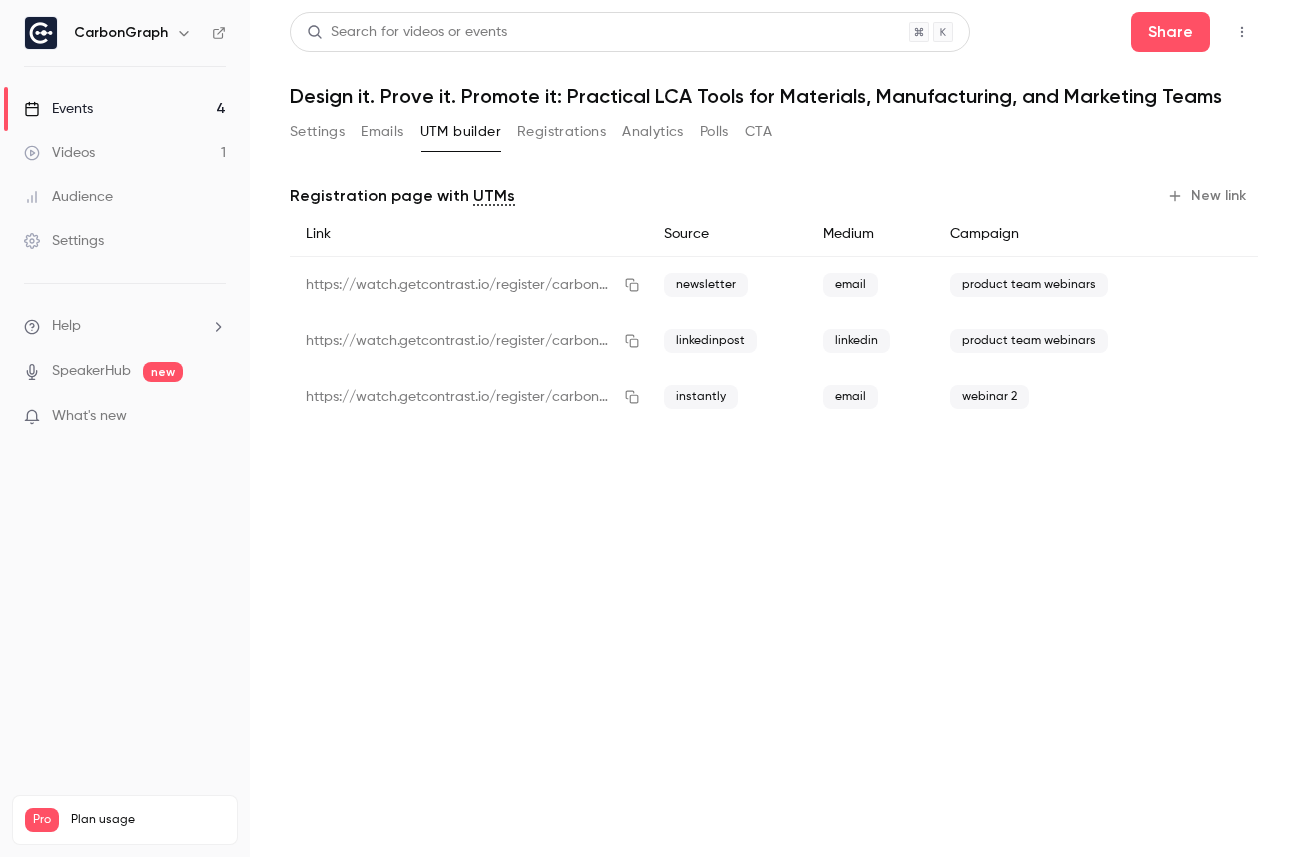 click on "New link" at bounding box center [1208, 196] 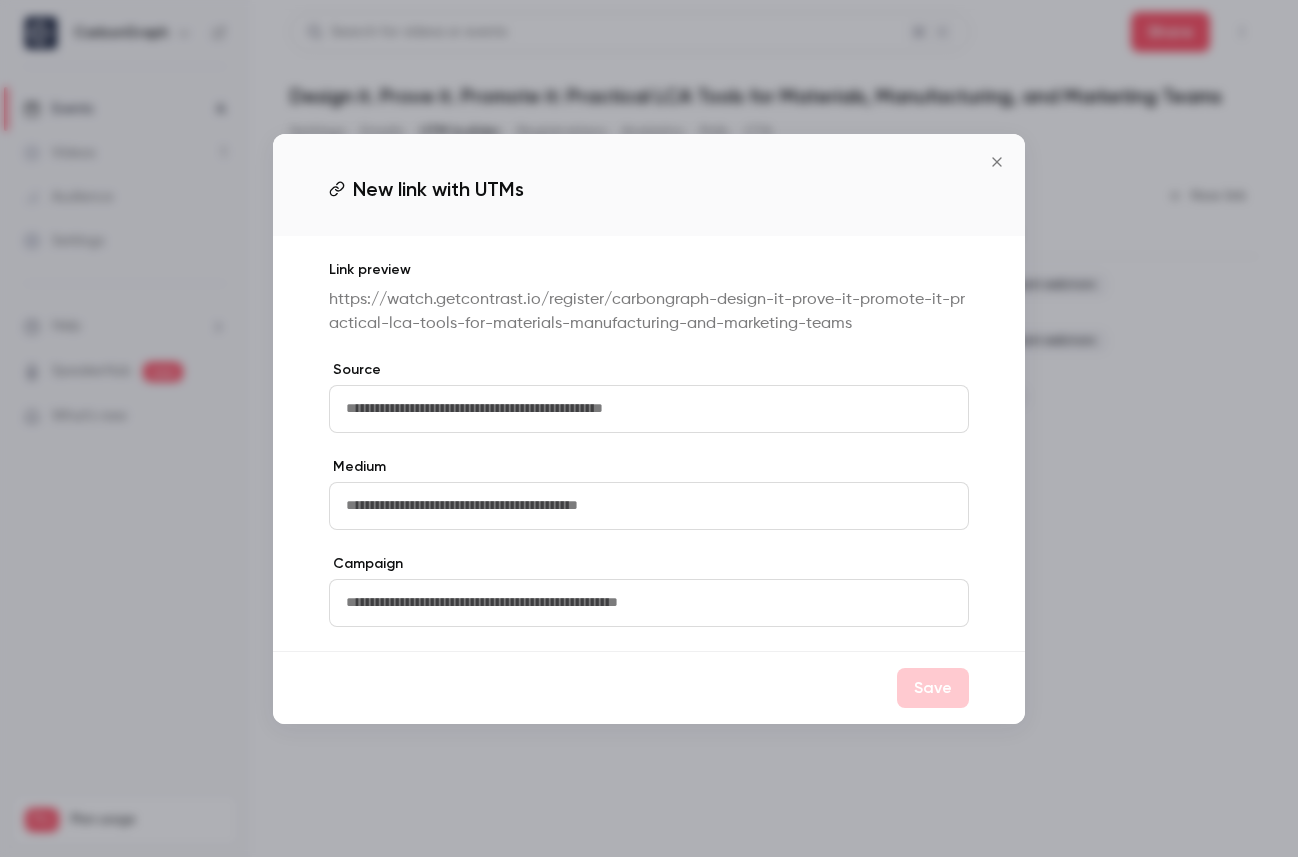 click at bounding box center (649, 409) 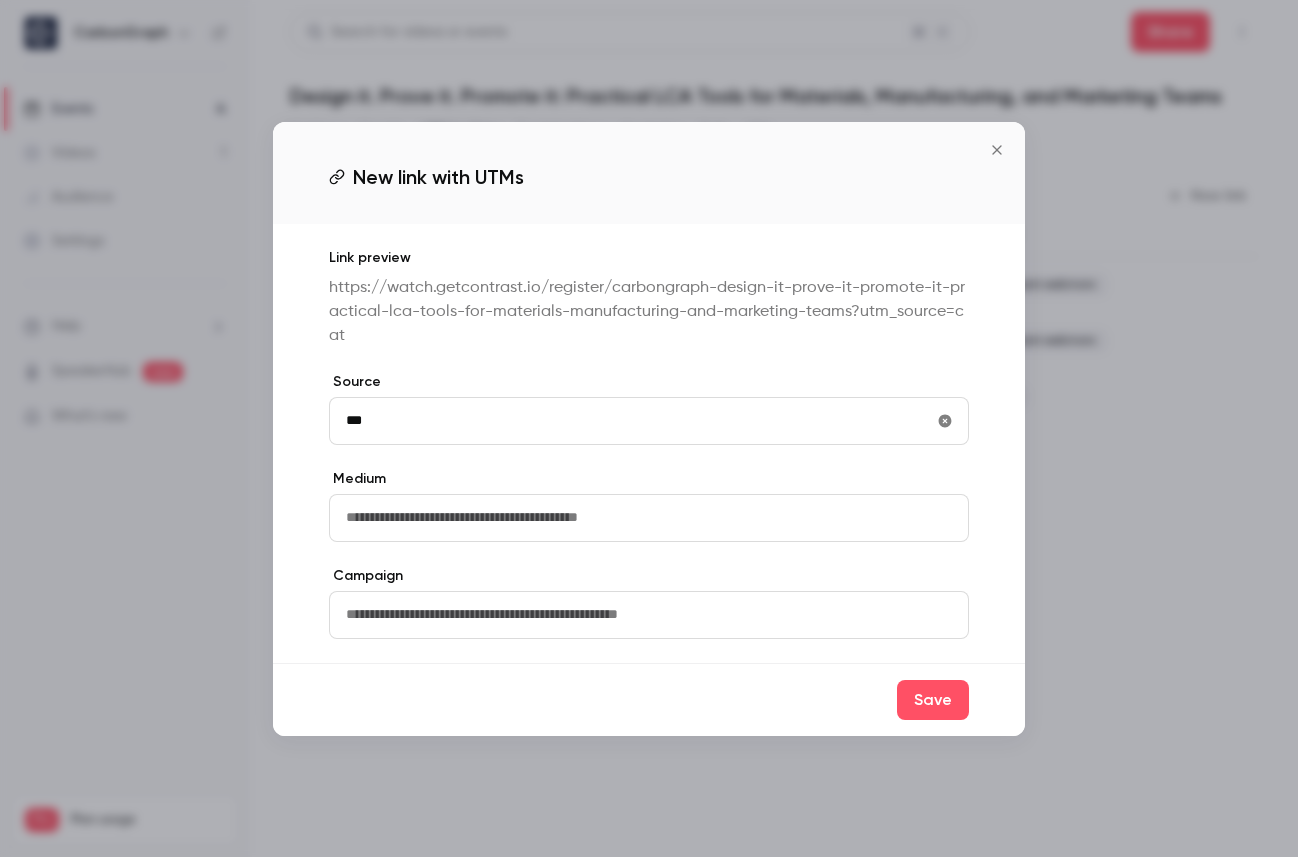 type on "***" 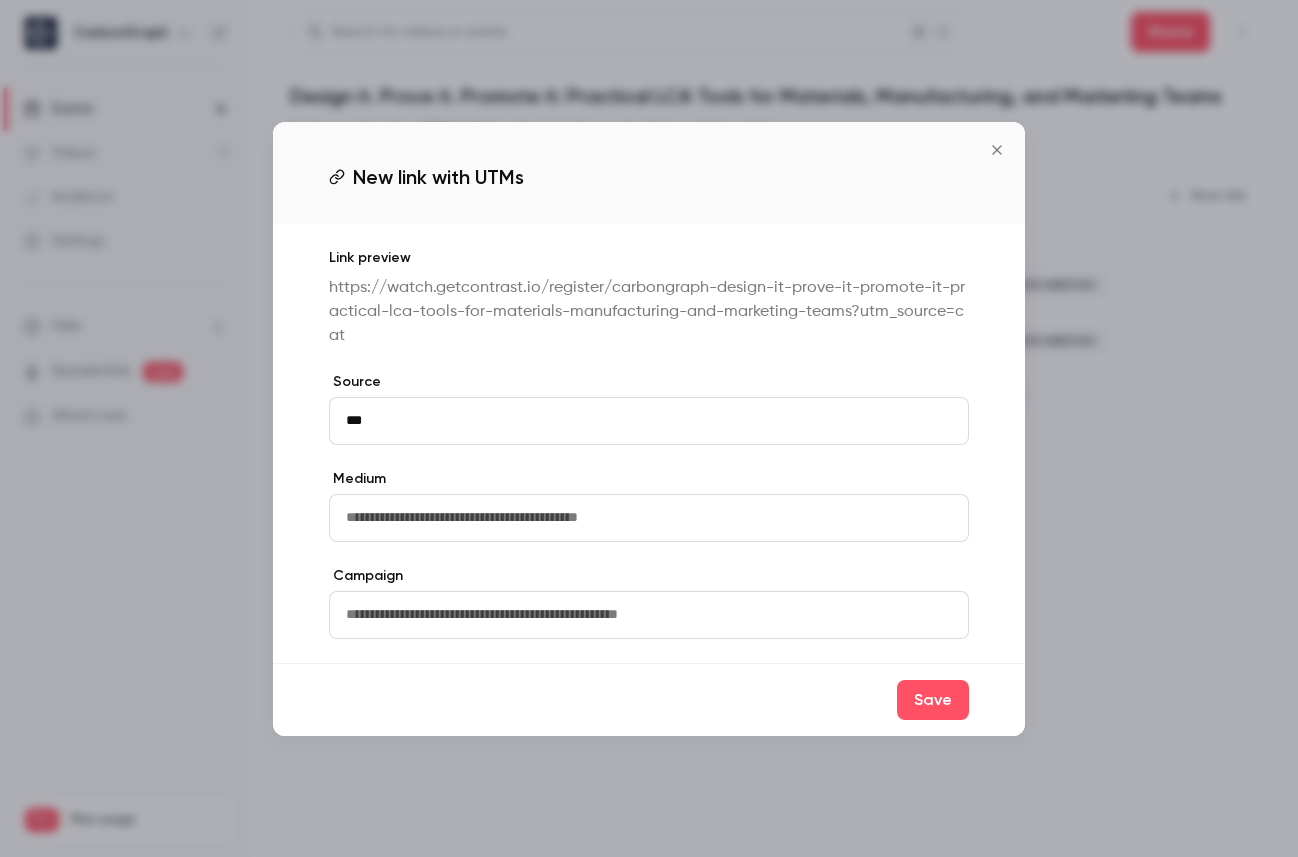 type 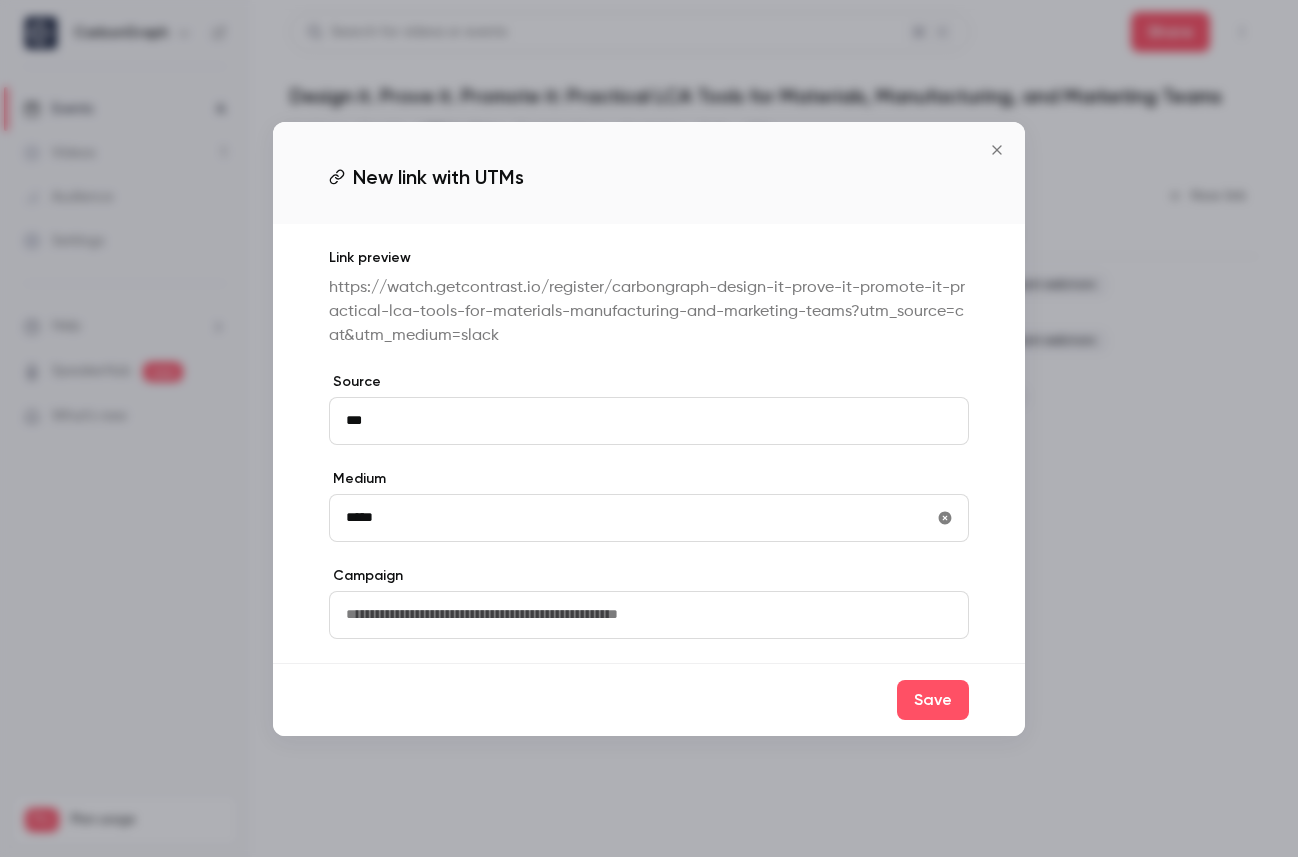 type on "*****" 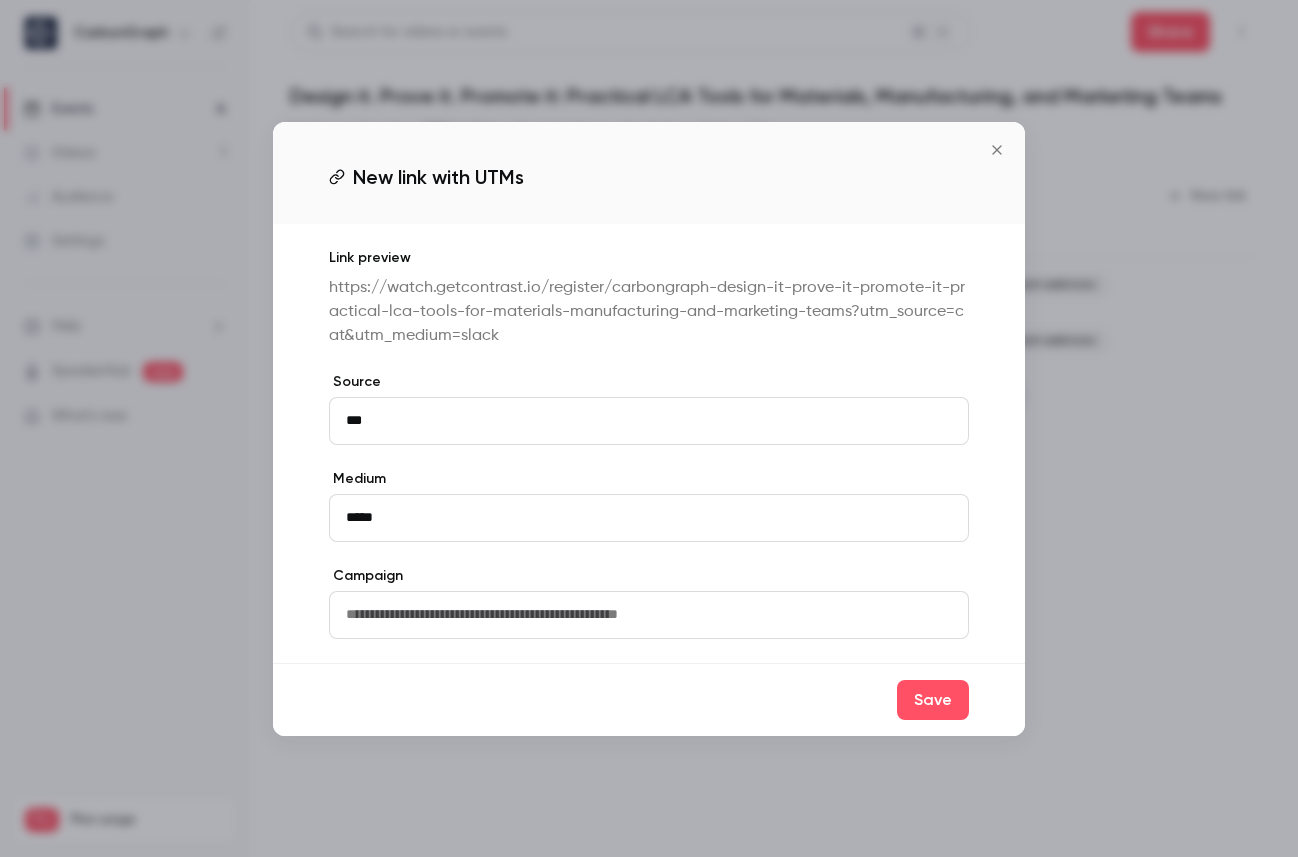 click at bounding box center (649, 615) 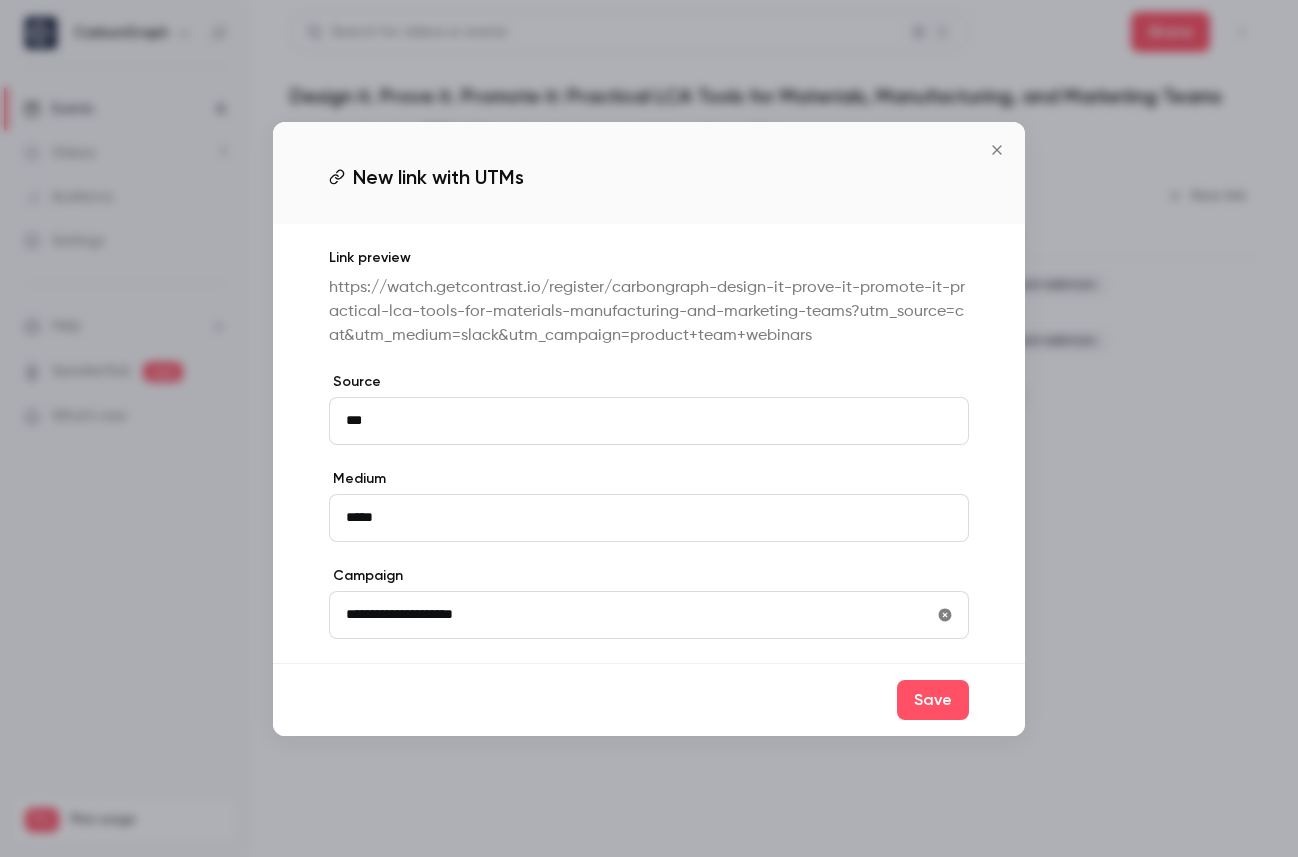 click on "Save" at bounding box center [649, 699] 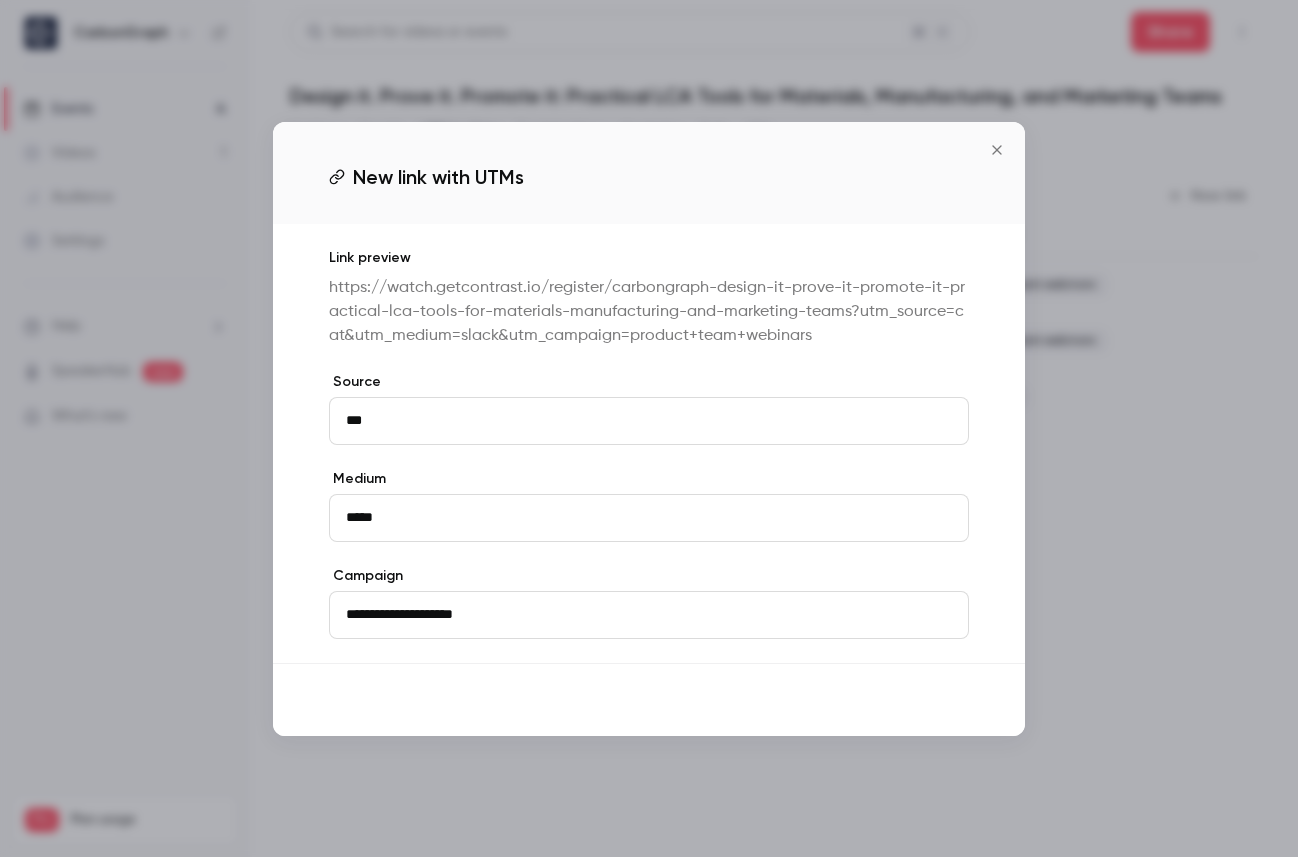 click on "Save" at bounding box center [933, 700] 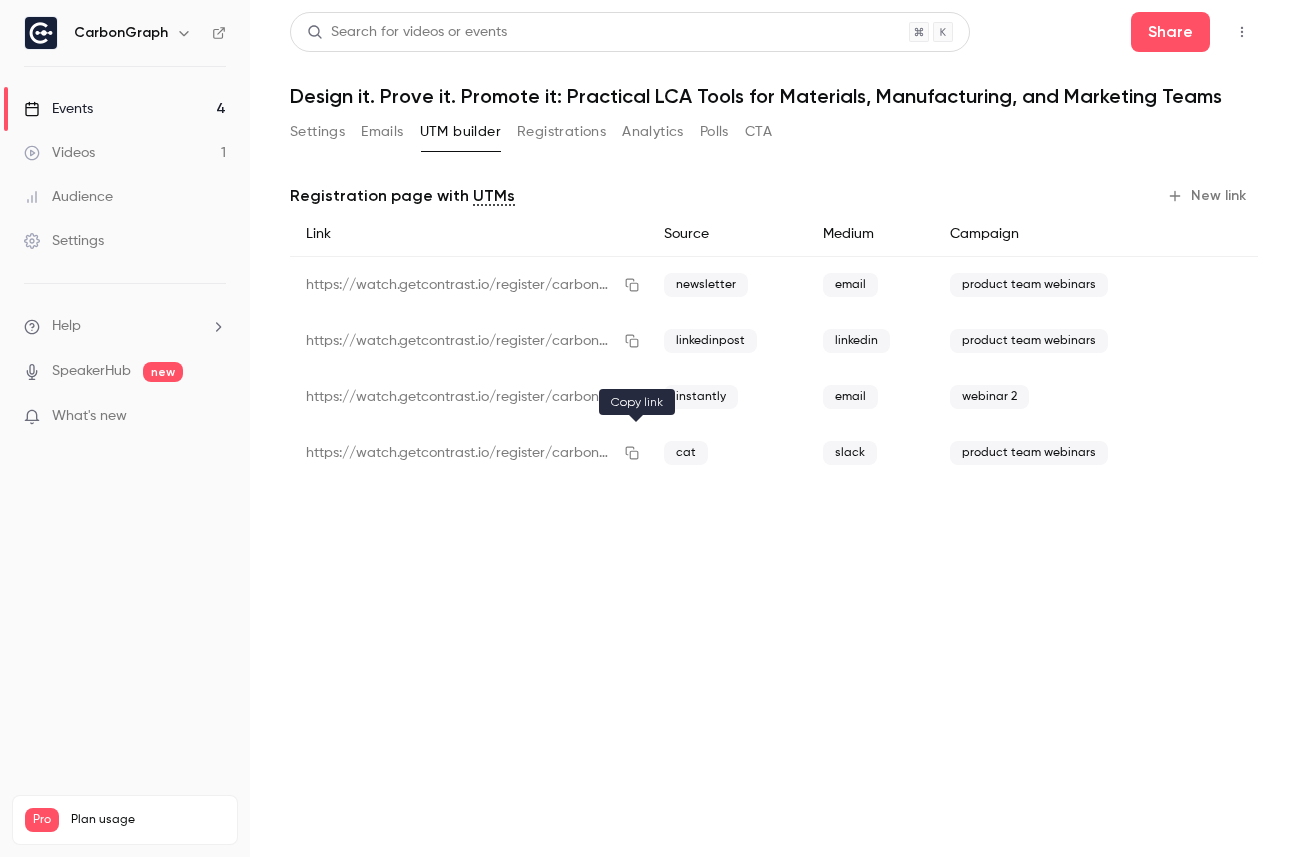 click 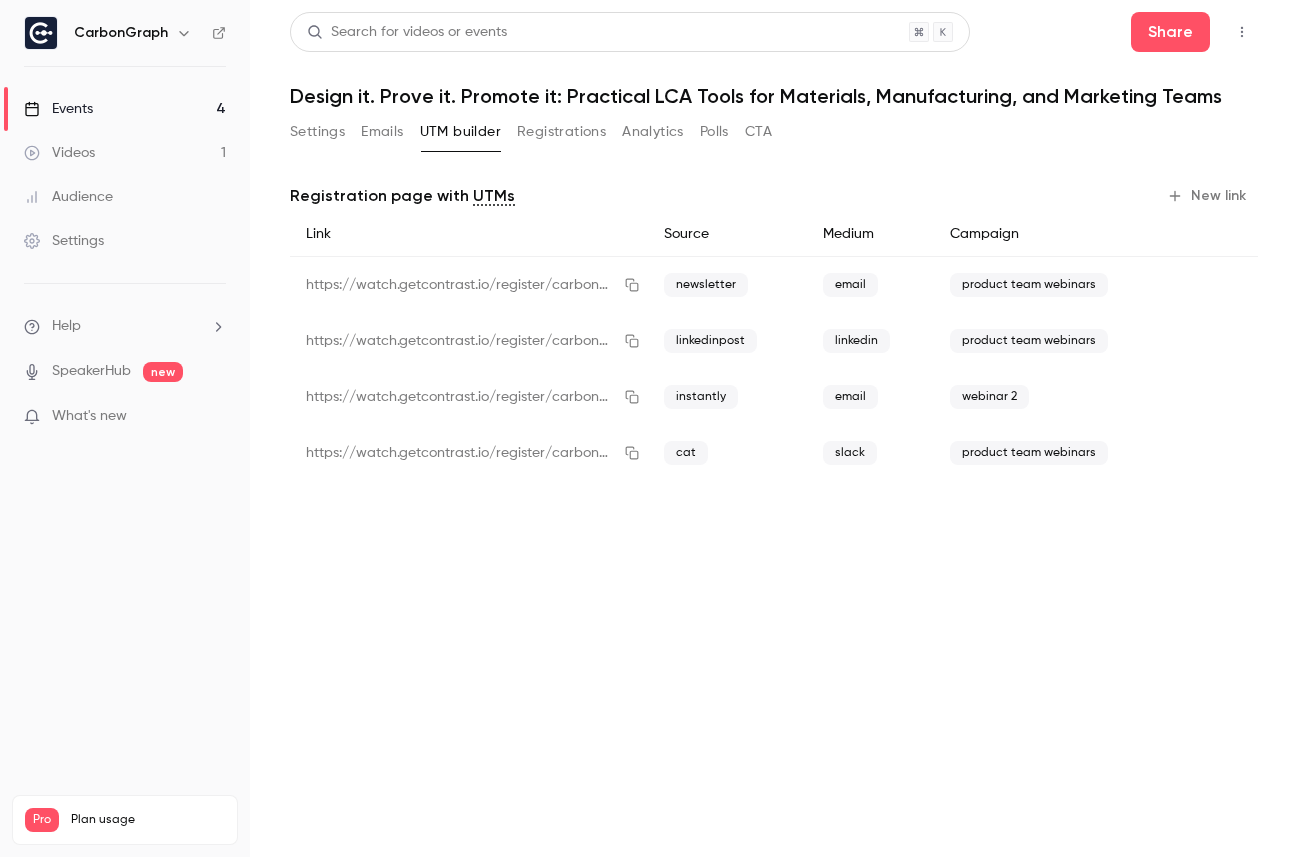 click on "New link" at bounding box center (1208, 196) 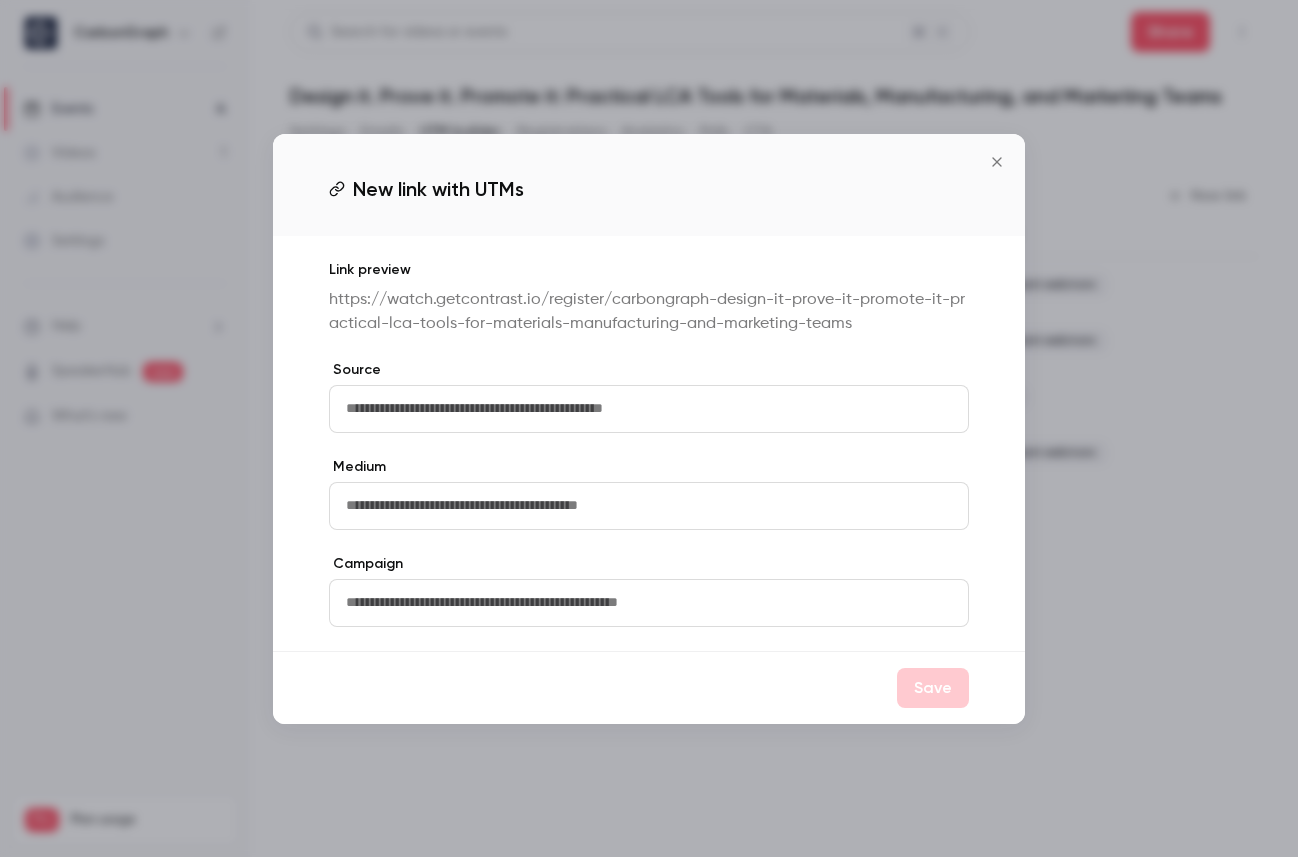 click at bounding box center (649, 409) 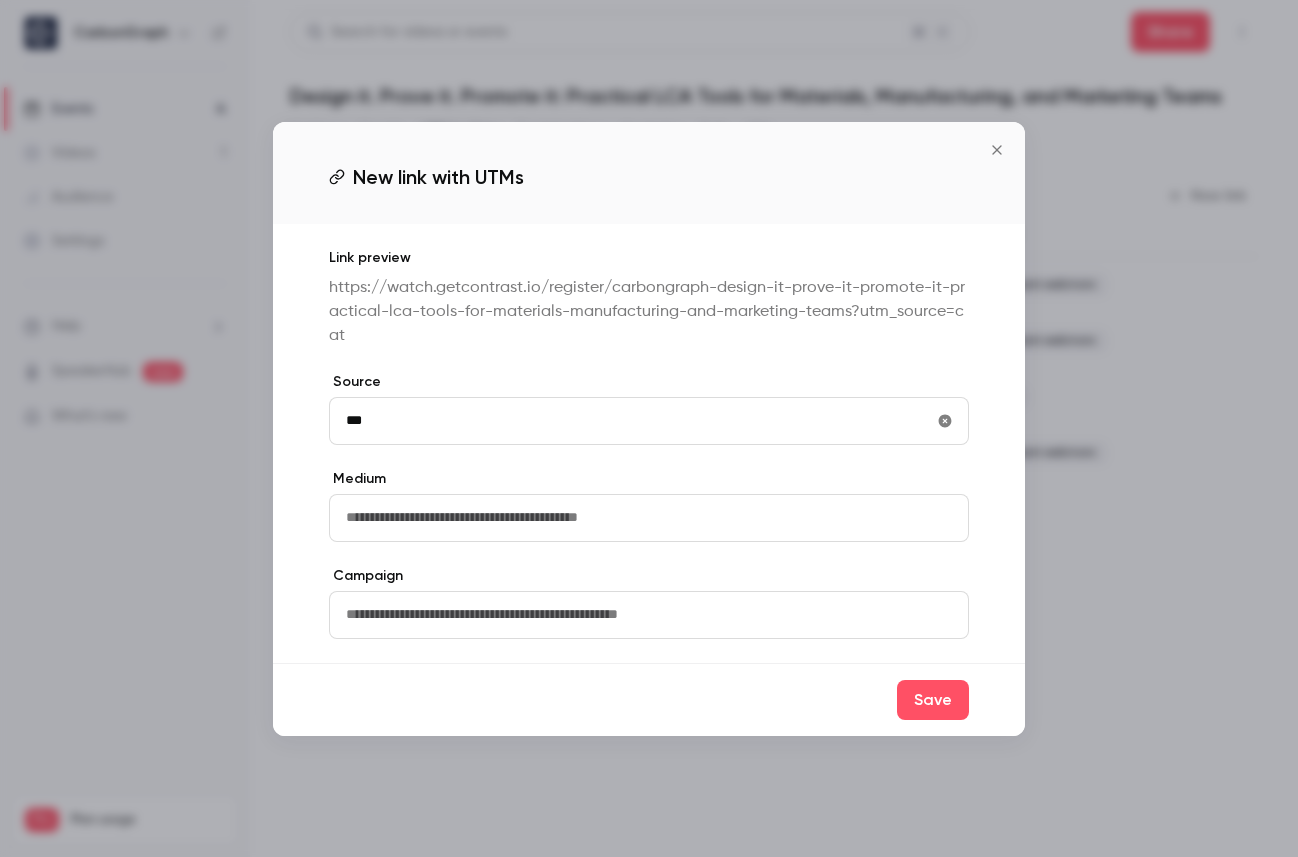 type on "***" 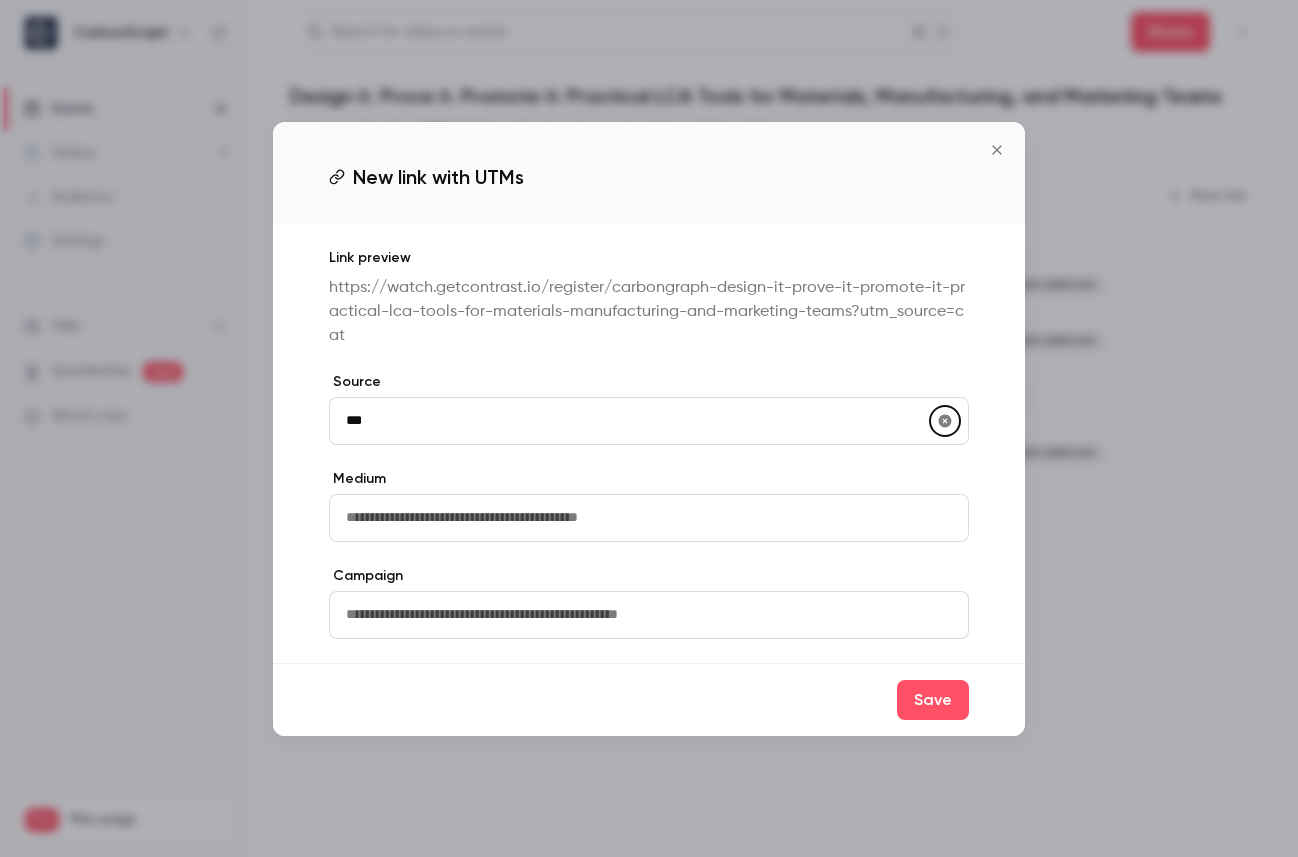 type 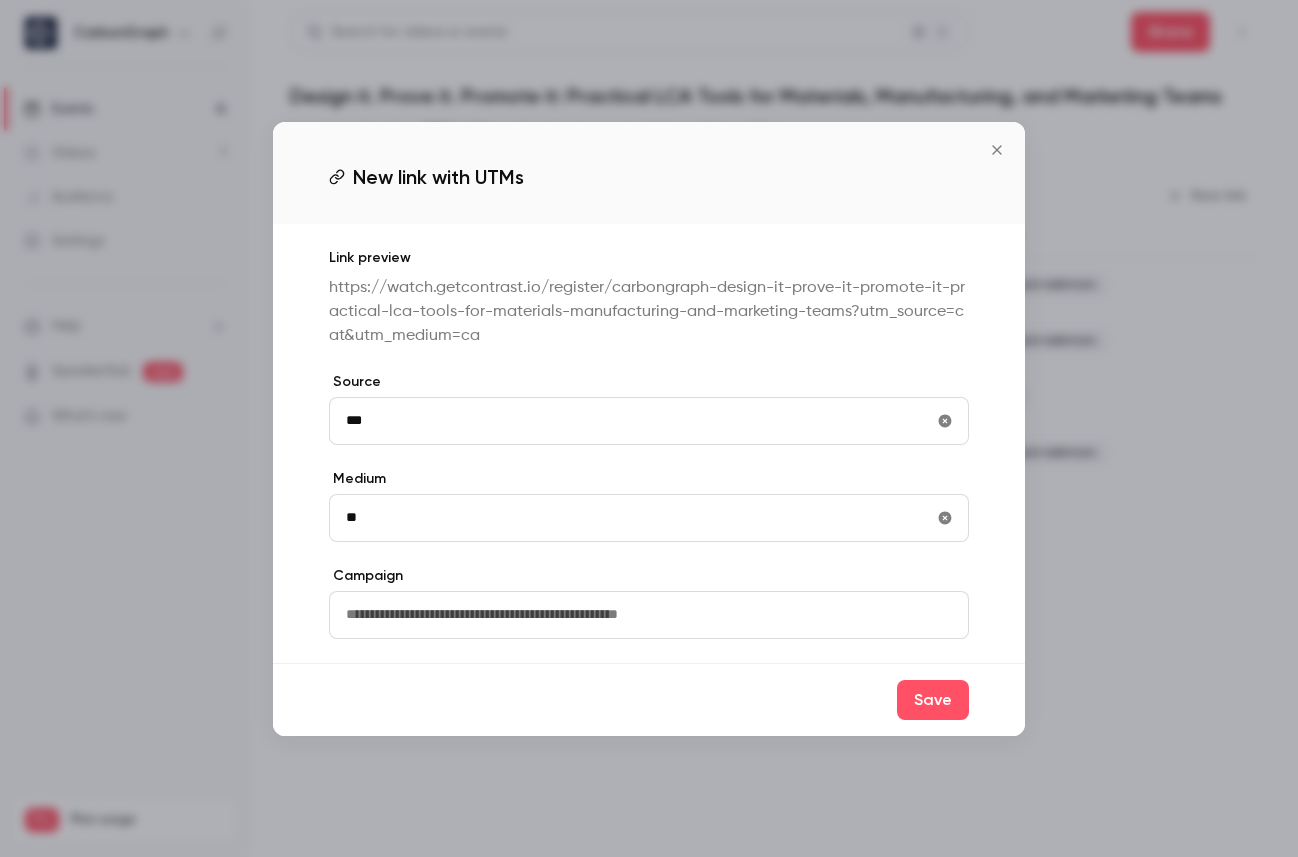 type on "*" 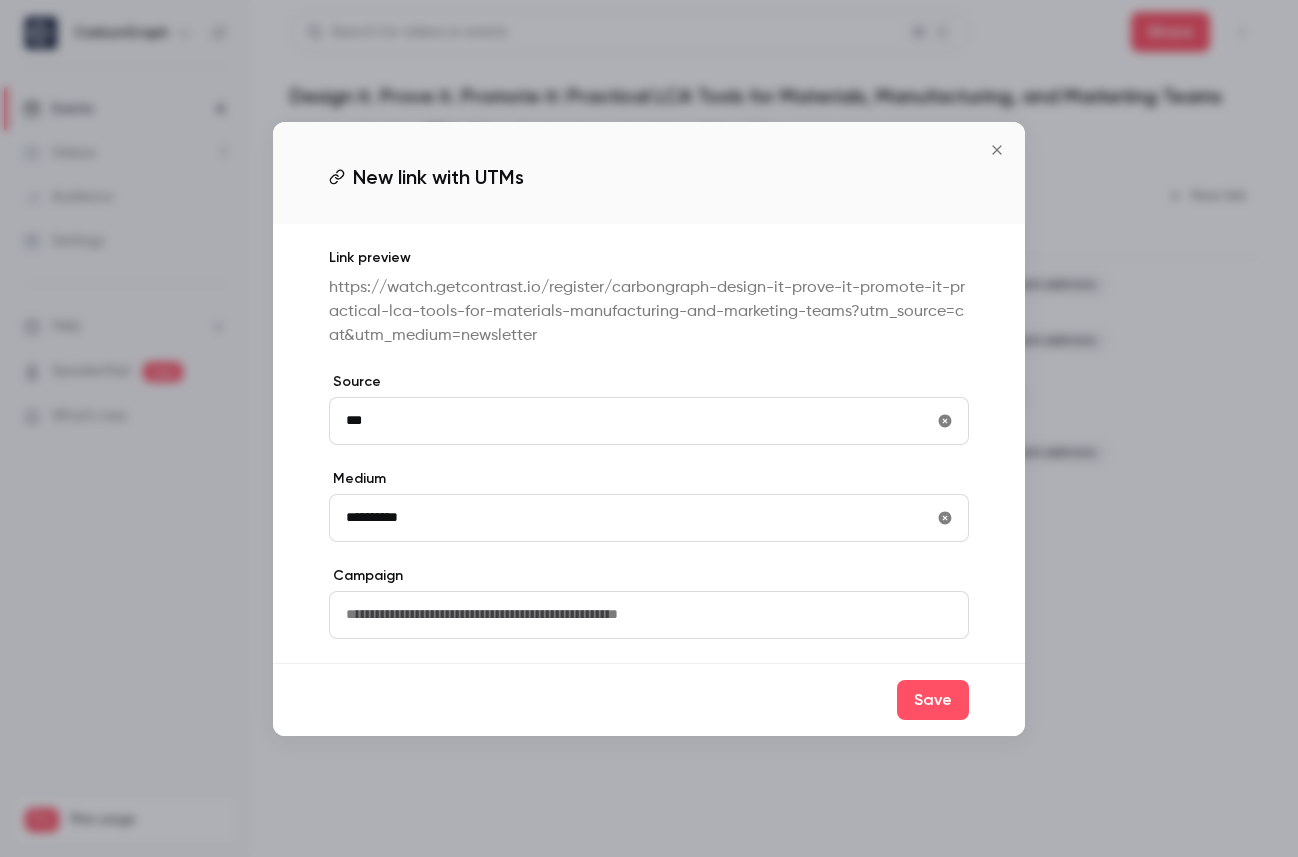 type on "**********" 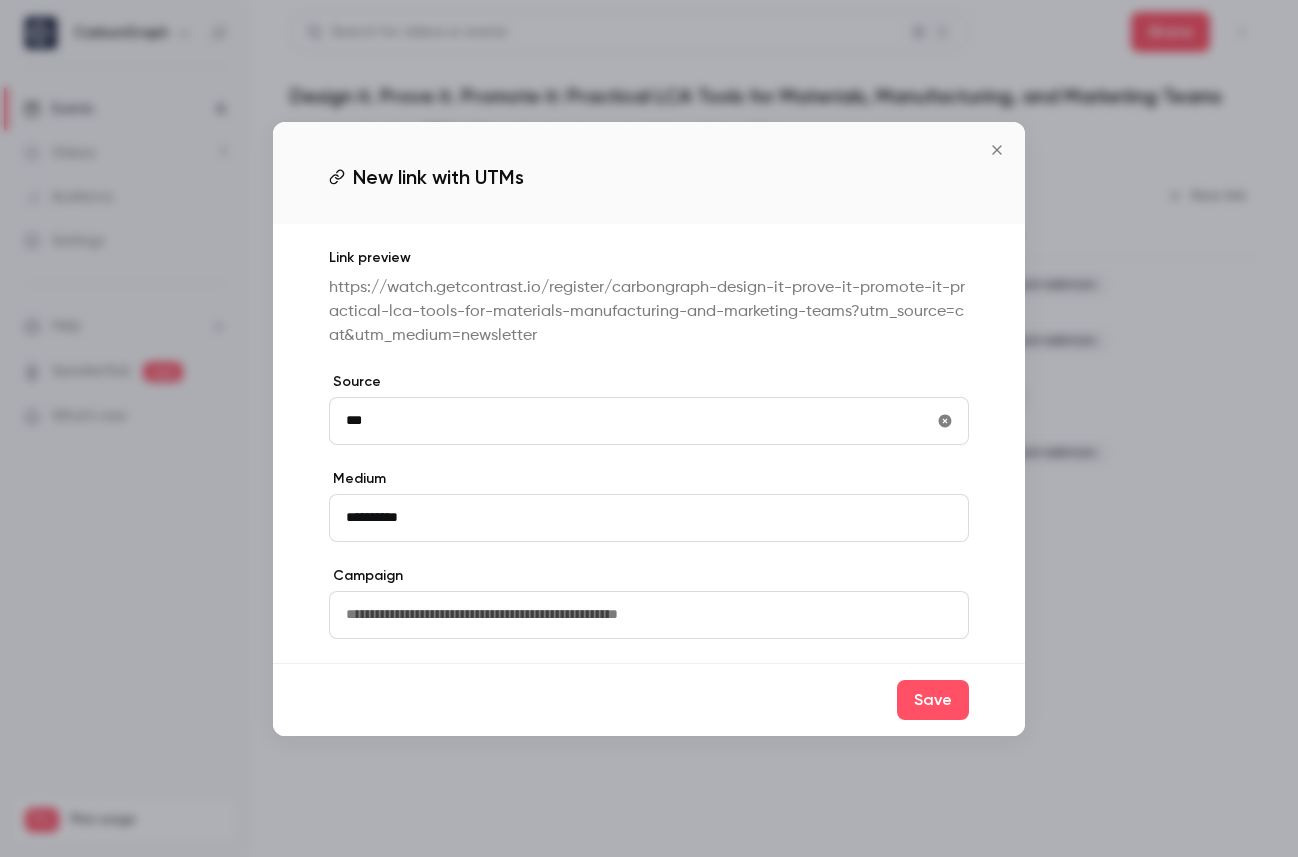 type 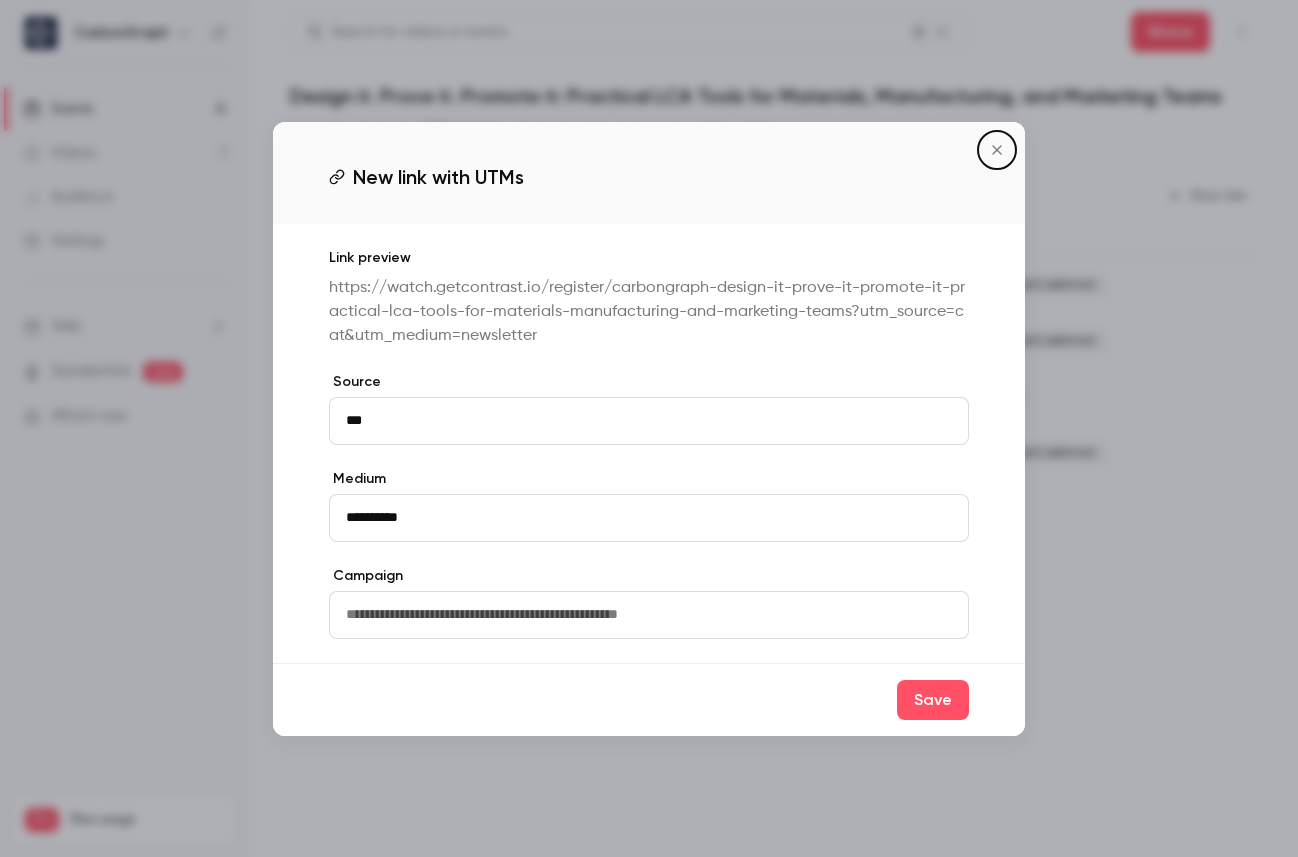 click at bounding box center (649, 615) 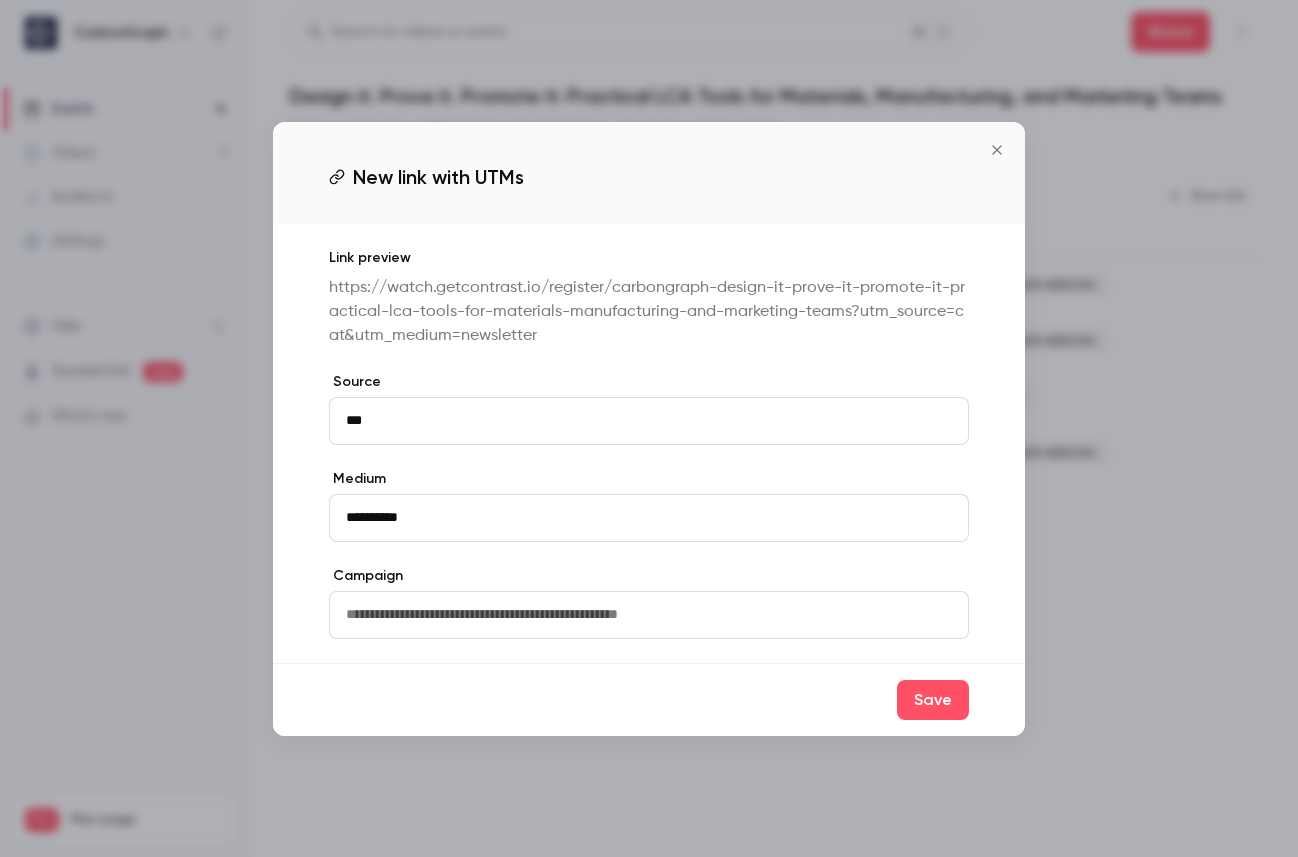 type on "**********" 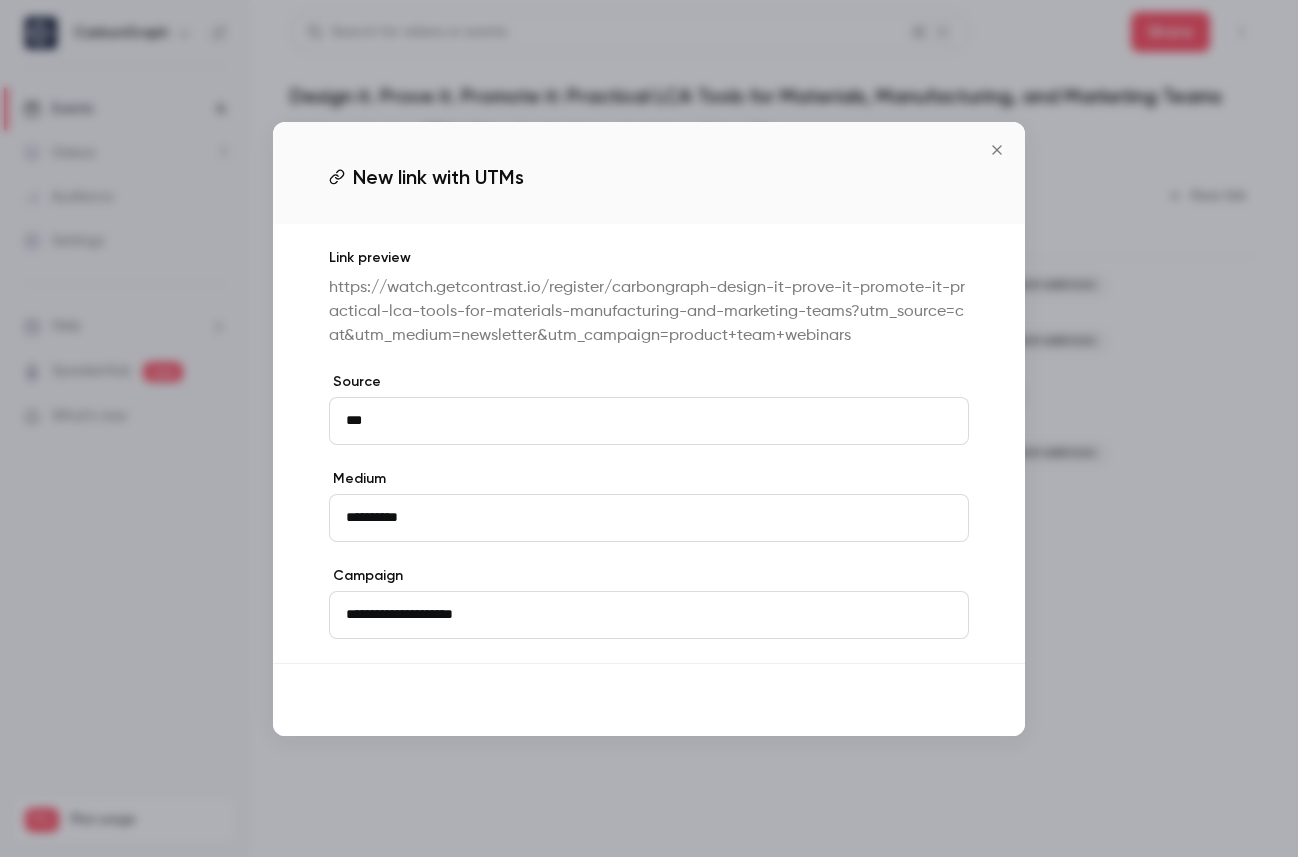 click on "Save" at bounding box center (933, 700) 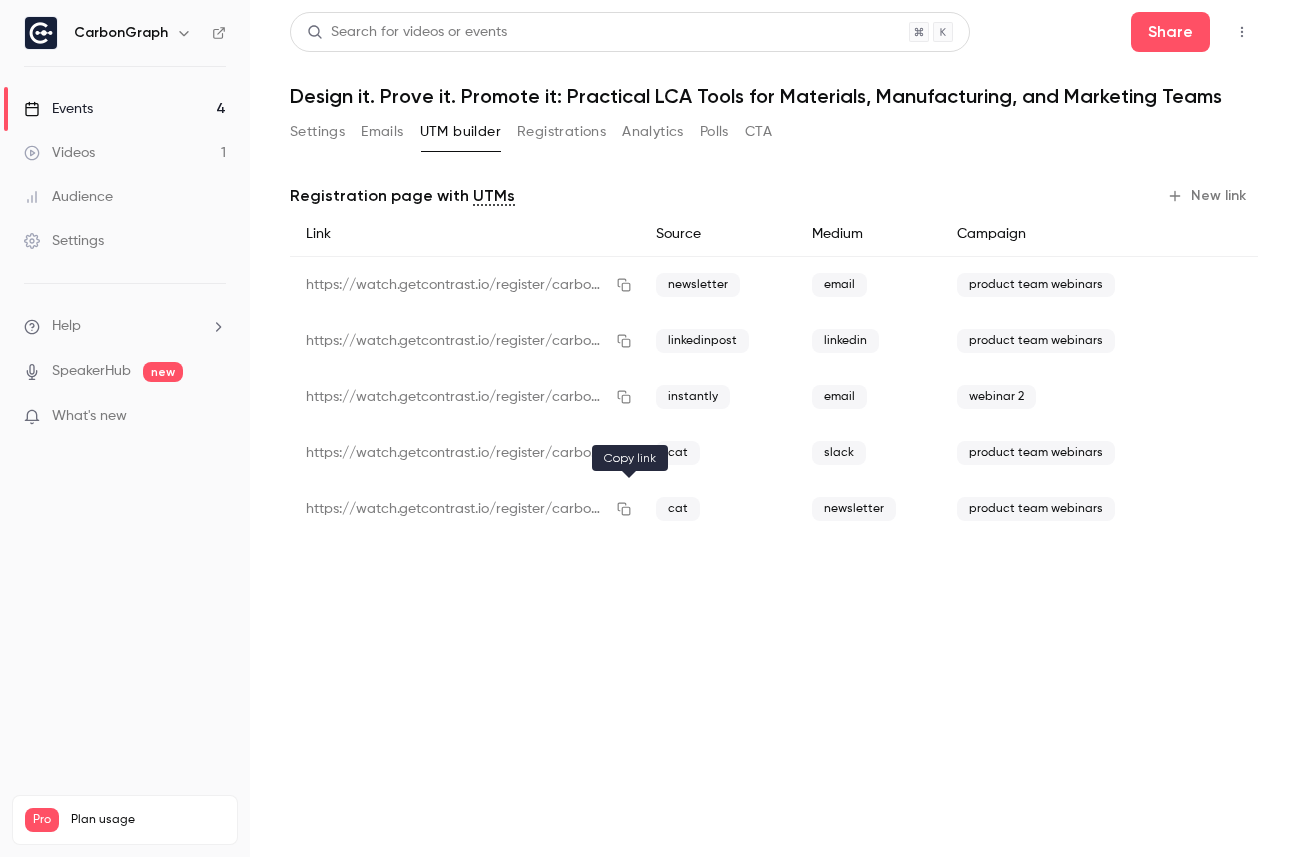 click 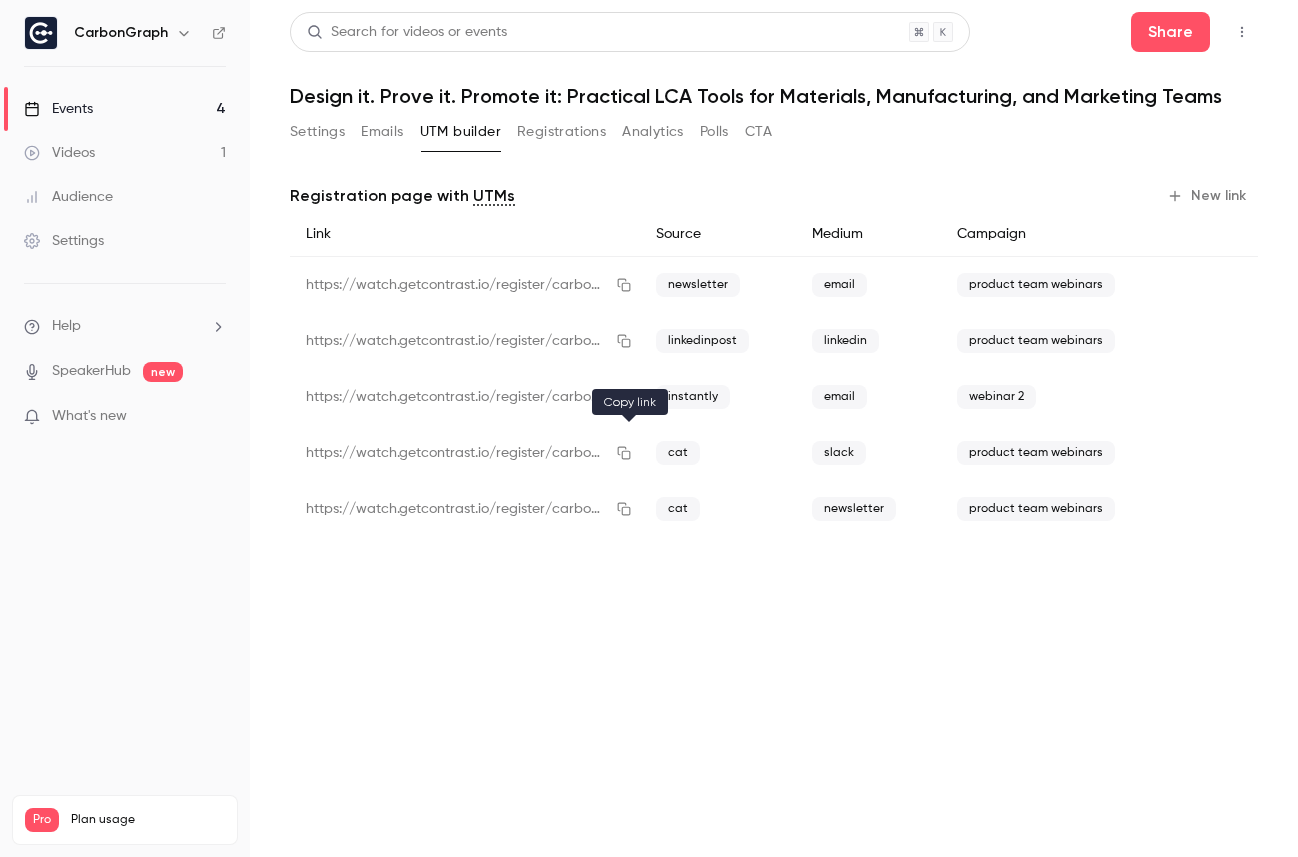 click at bounding box center (624, 453) 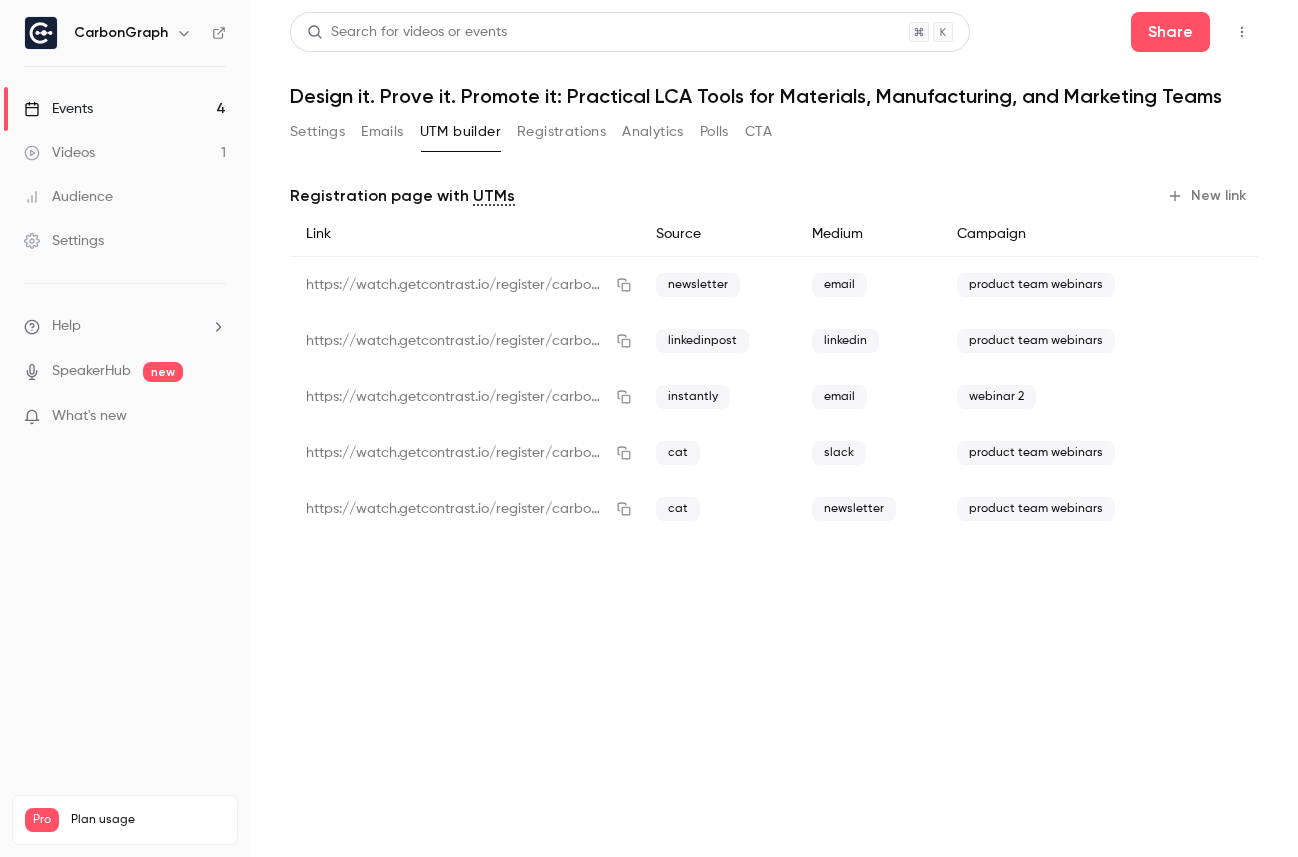 type 